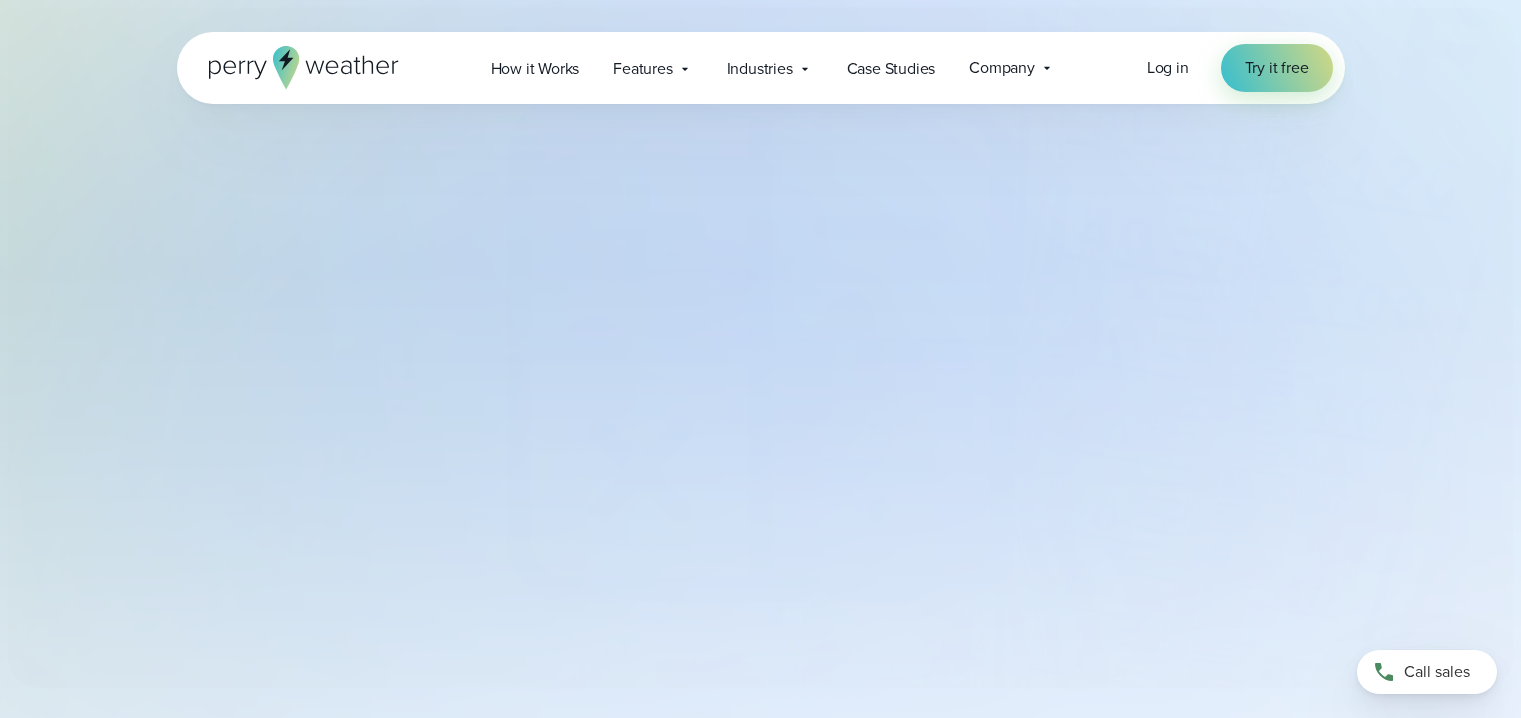 select on "***" 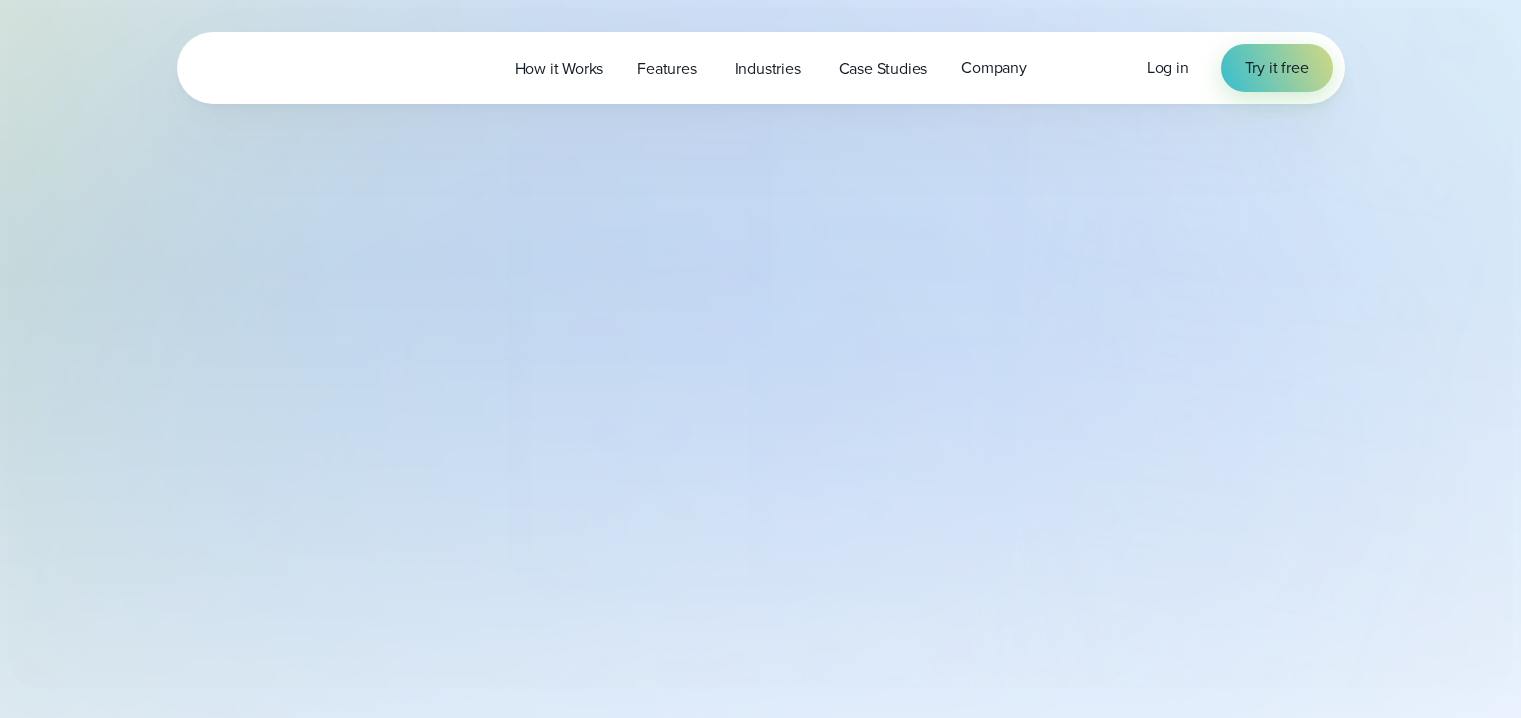 scroll, scrollTop: 0, scrollLeft: 0, axis: both 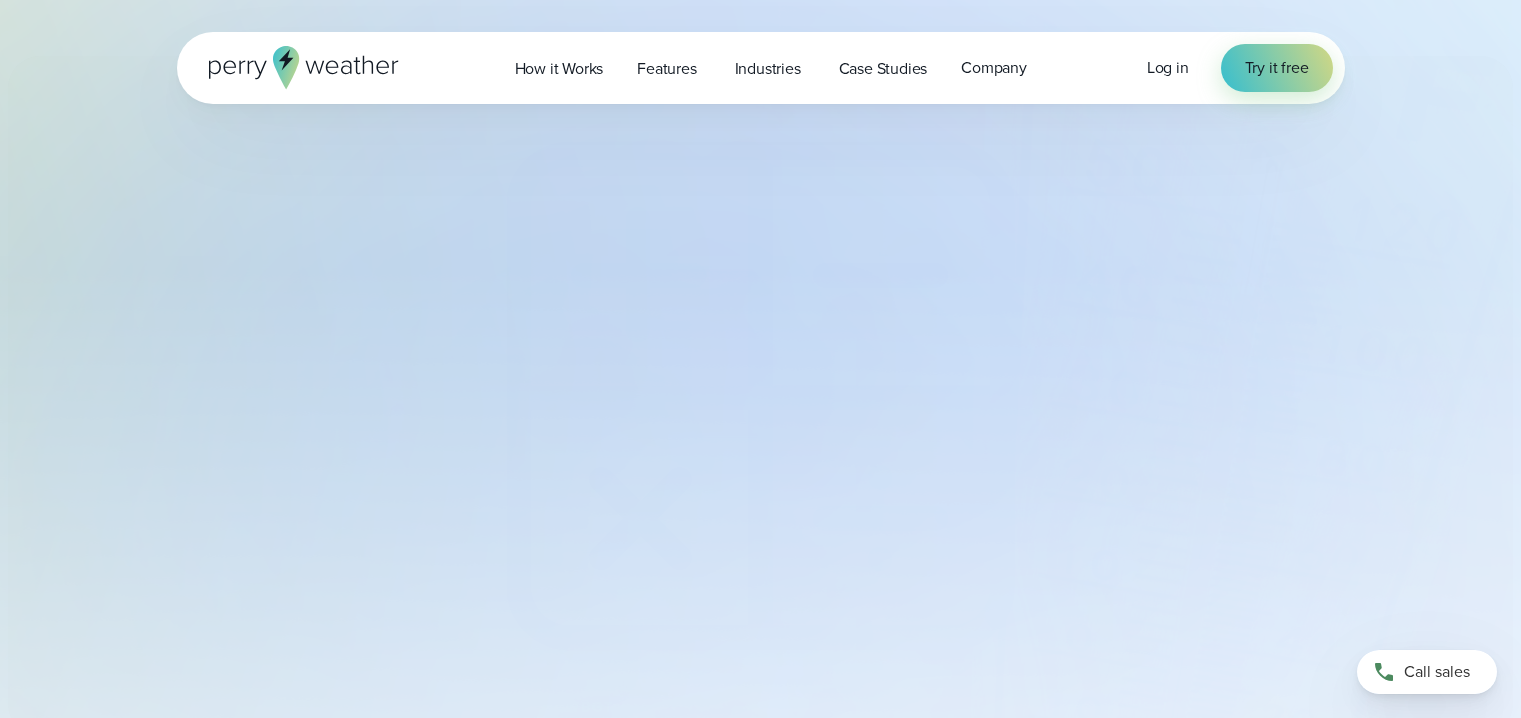 type on "*******" 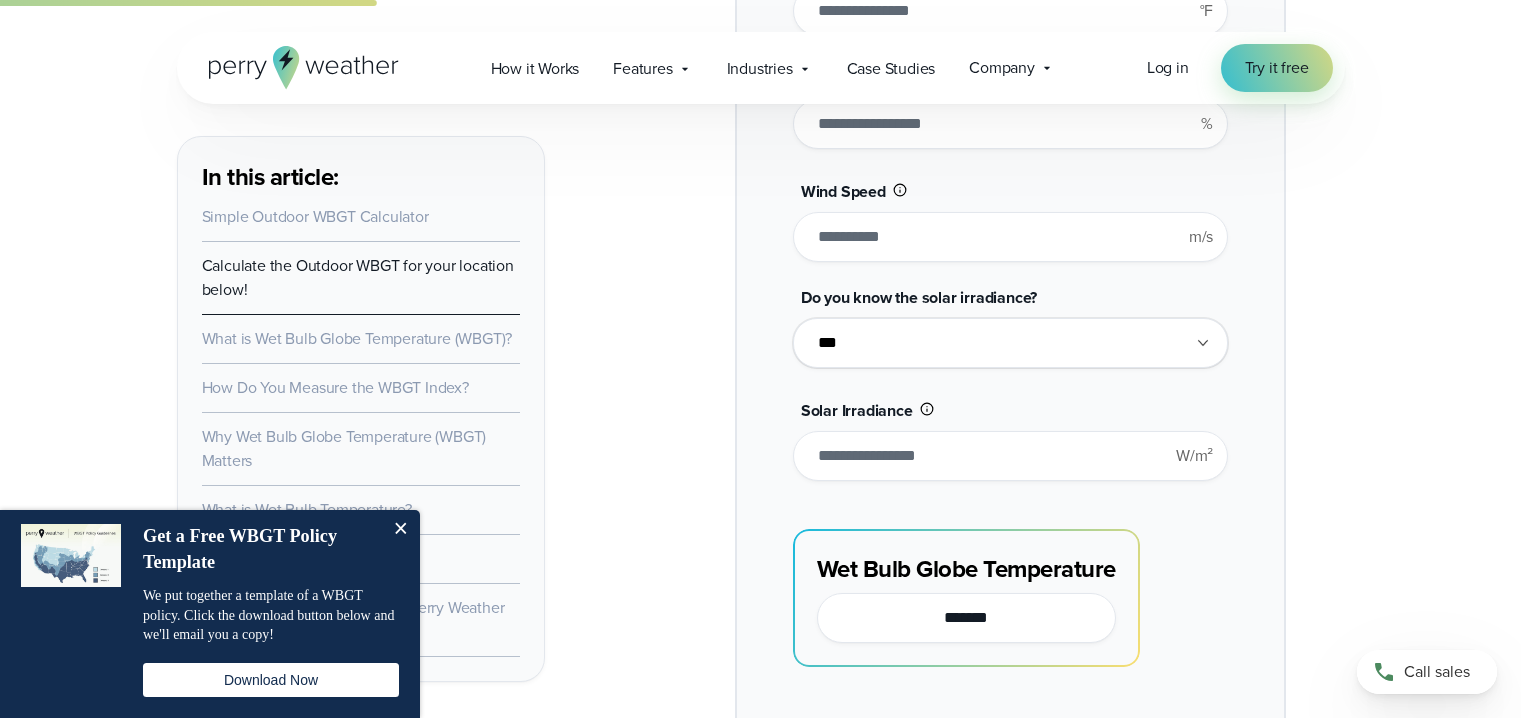 scroll, scrollTop: 1703, scrollLeft: 0, axis: vertical 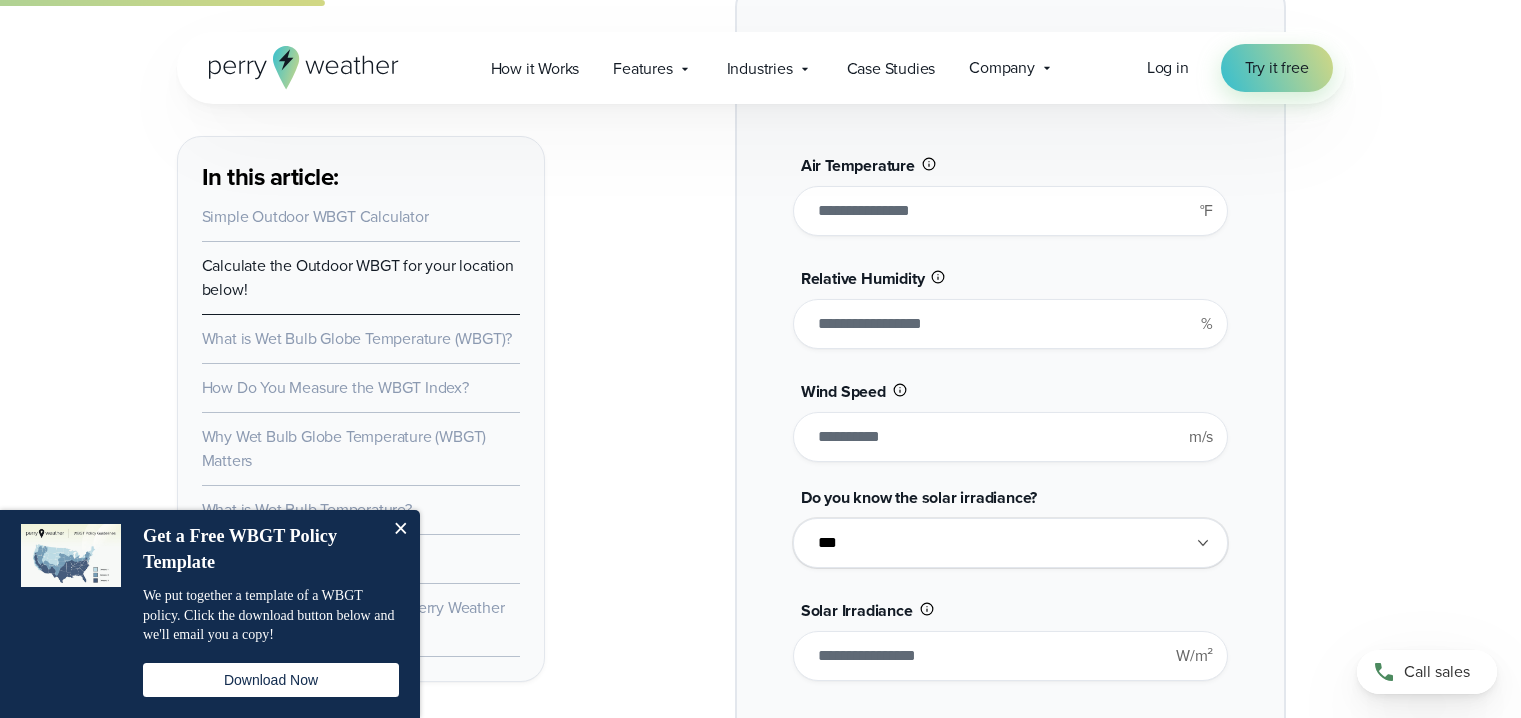 click on "**" at bounding box center [1010, 211] 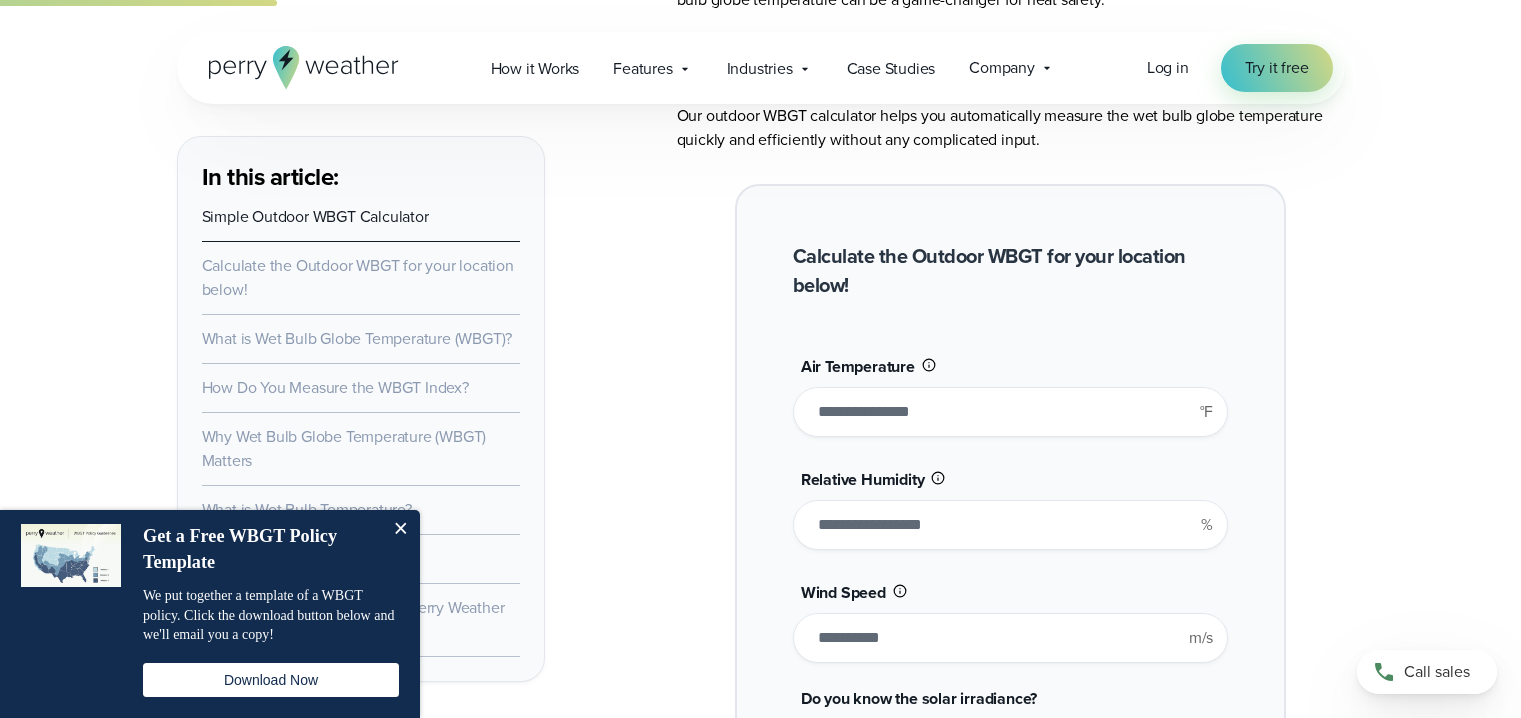 scroll, scrollTop: 1602, scrollLeft: 0, axis: vertical 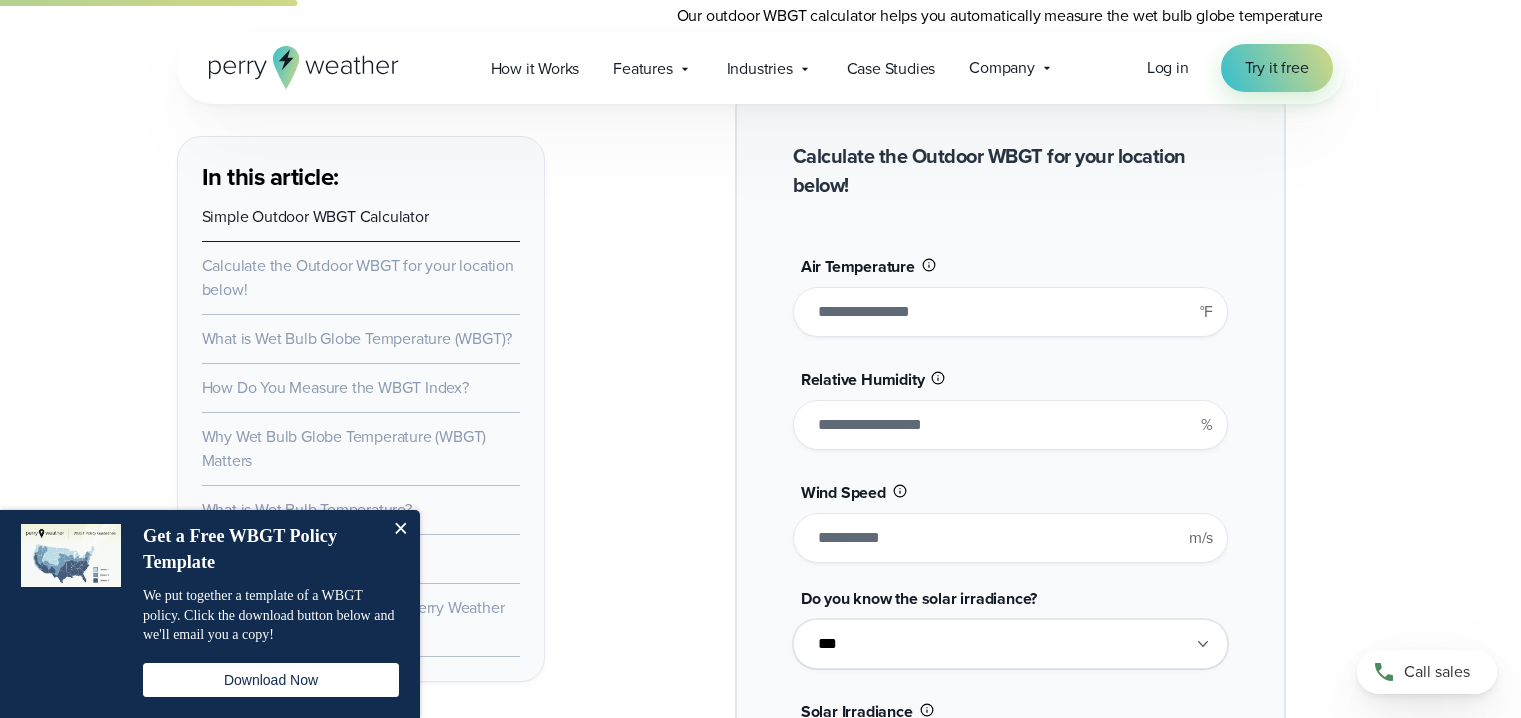 type on "*" 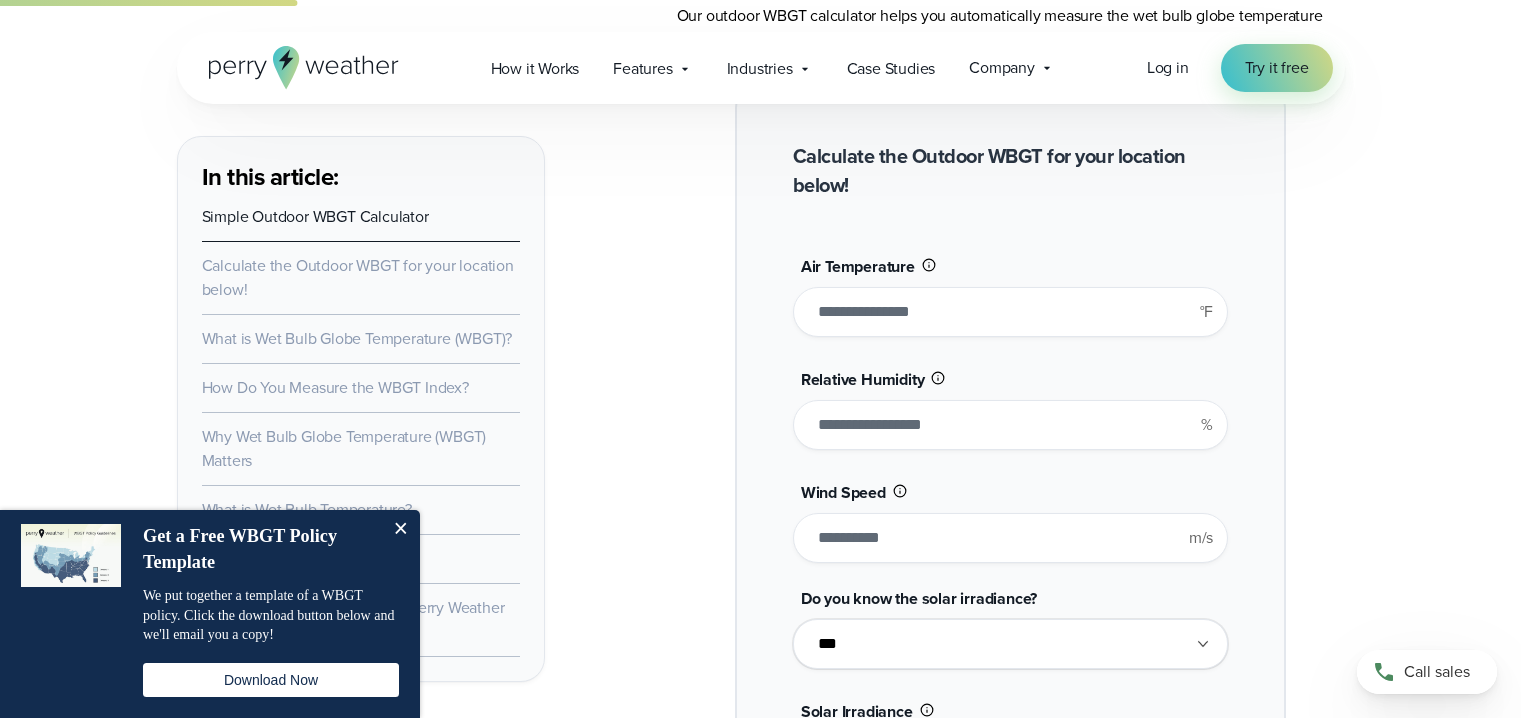 type on "**" 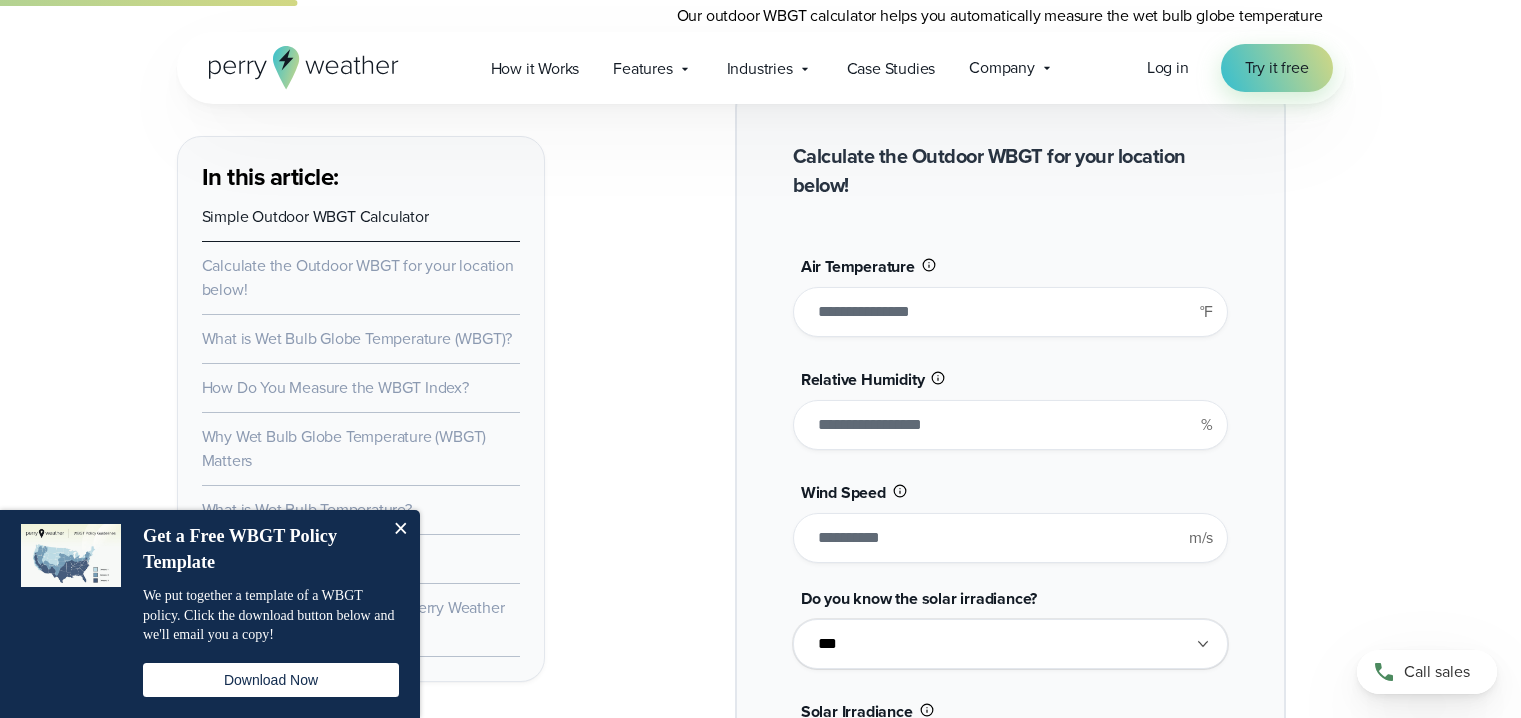 type on "*******" 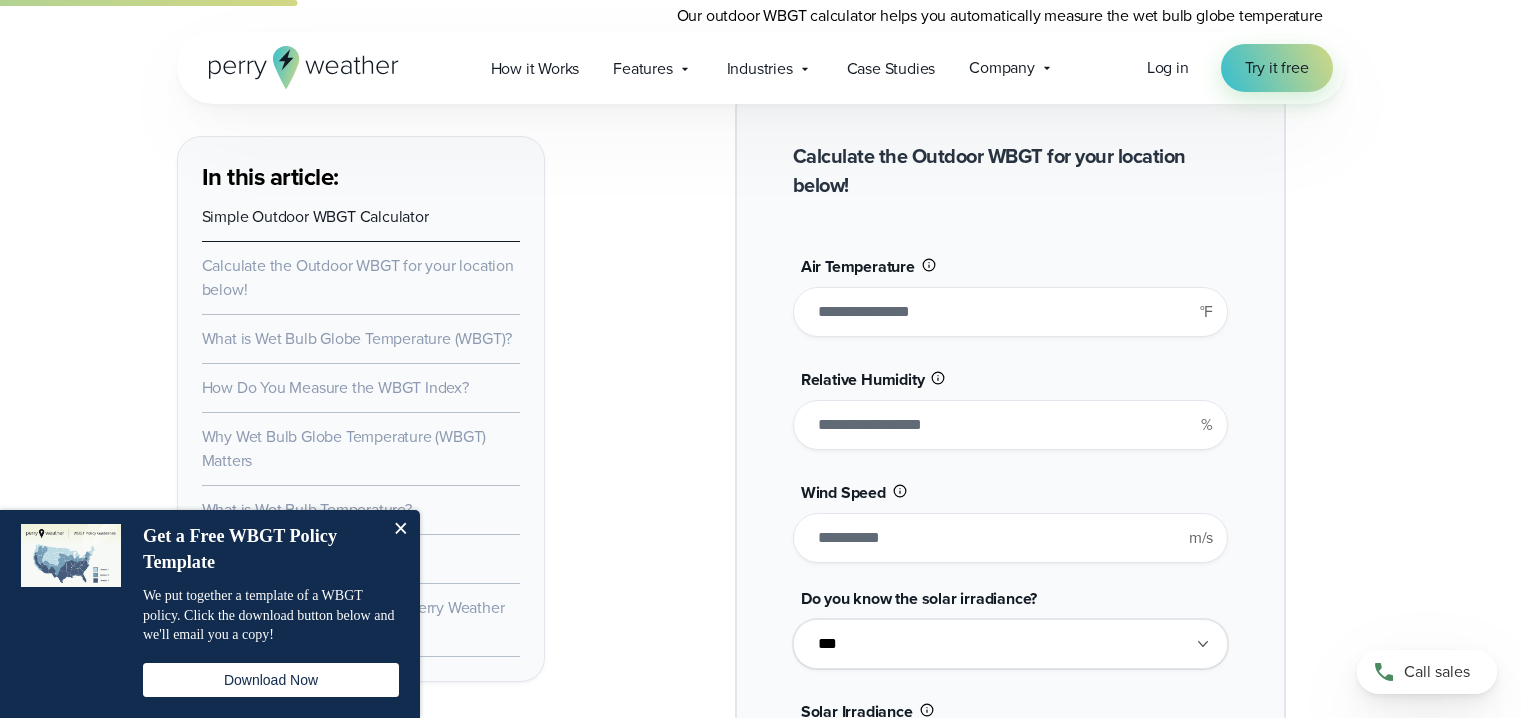 type on "*" 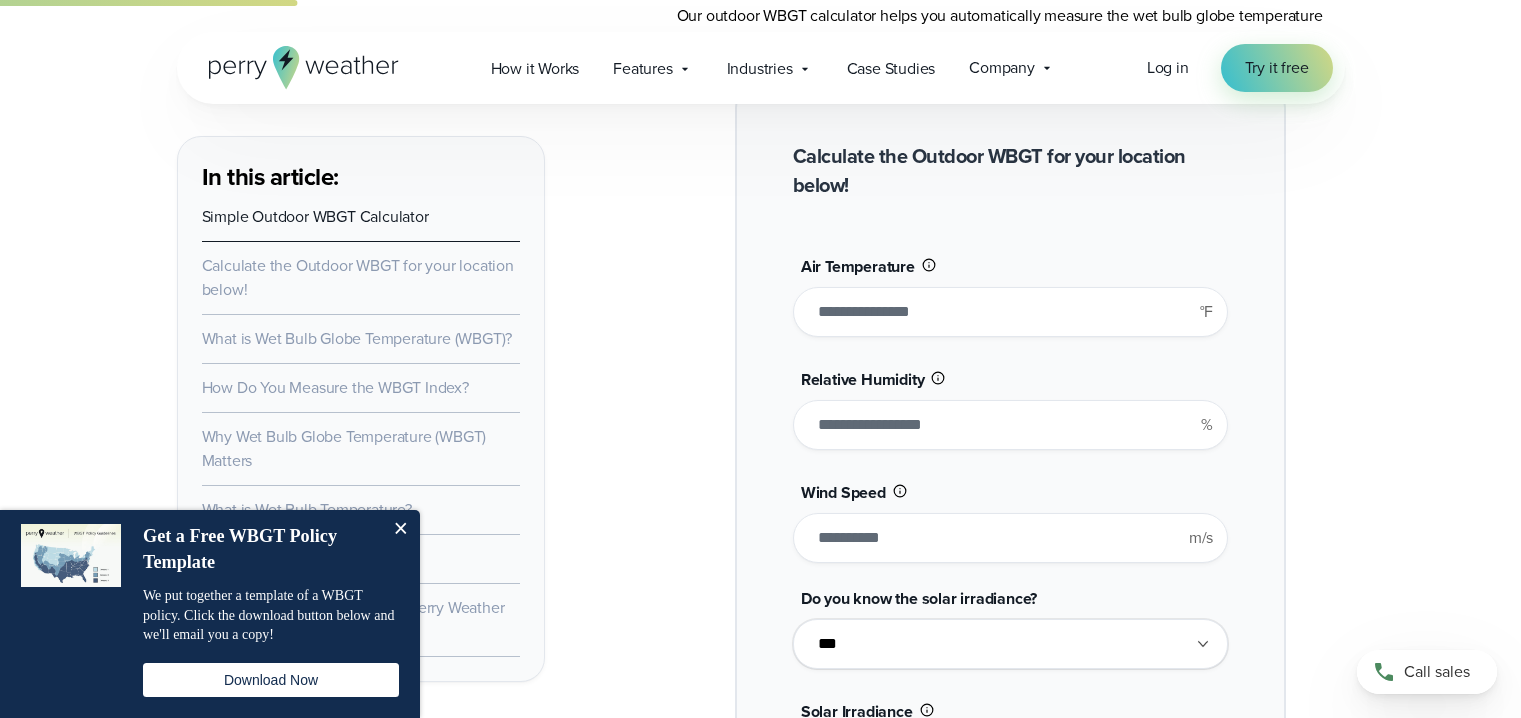 type 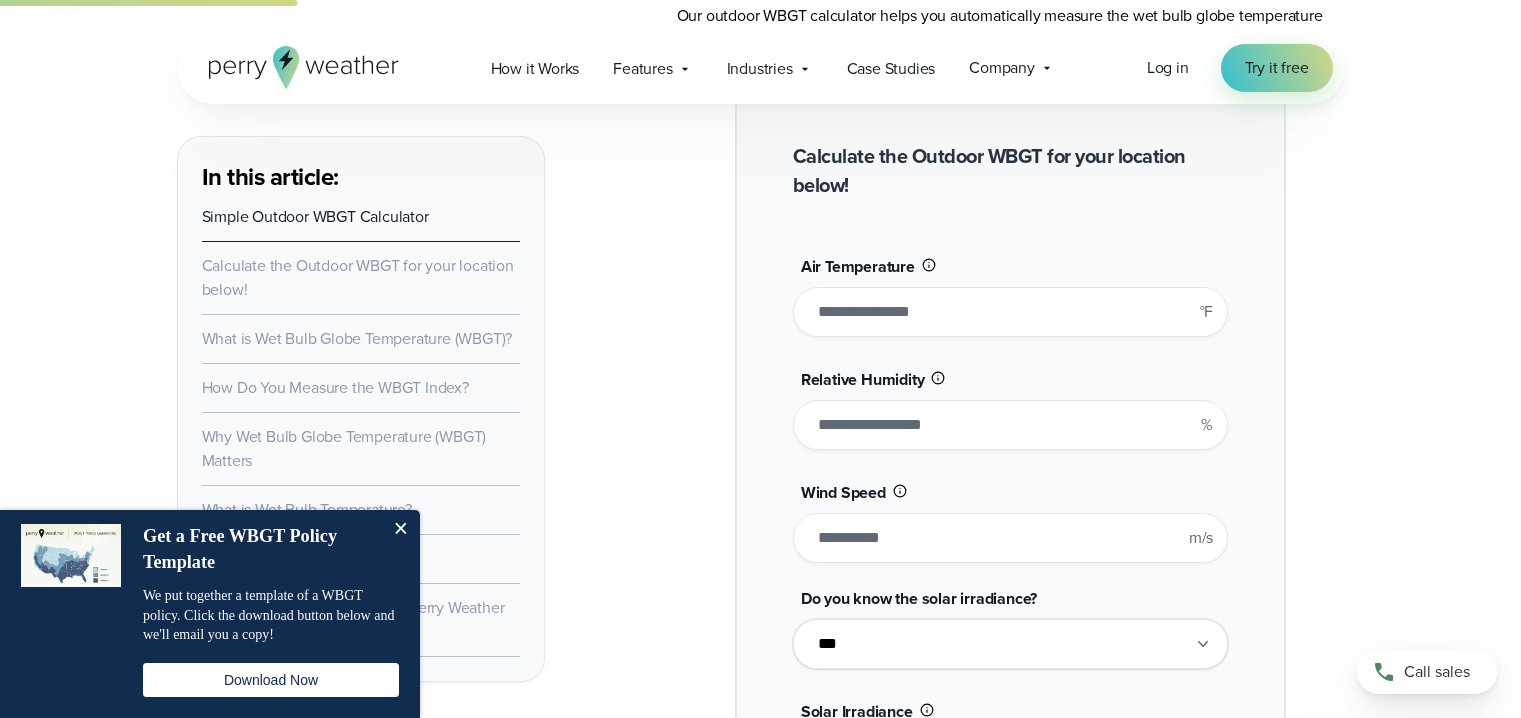 type on "*" 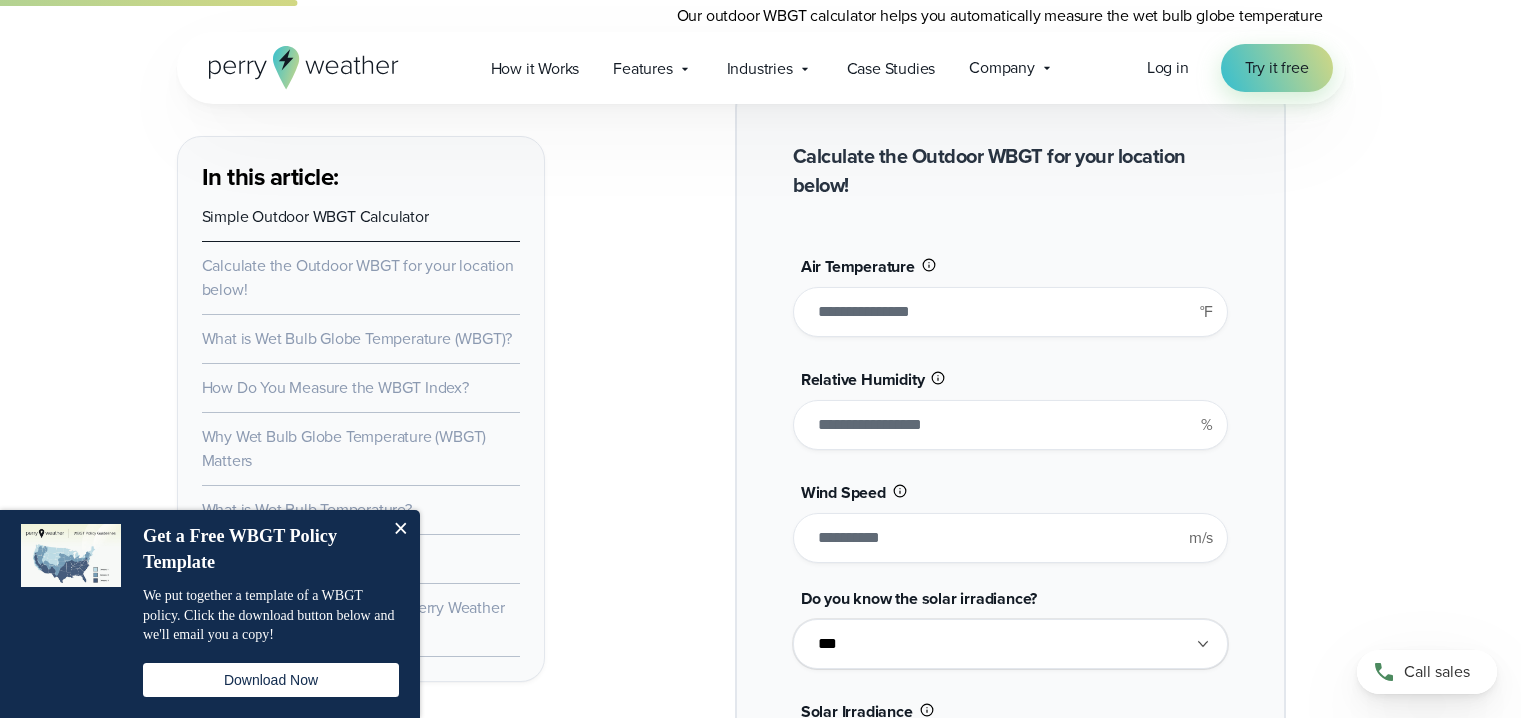 type on "*******" 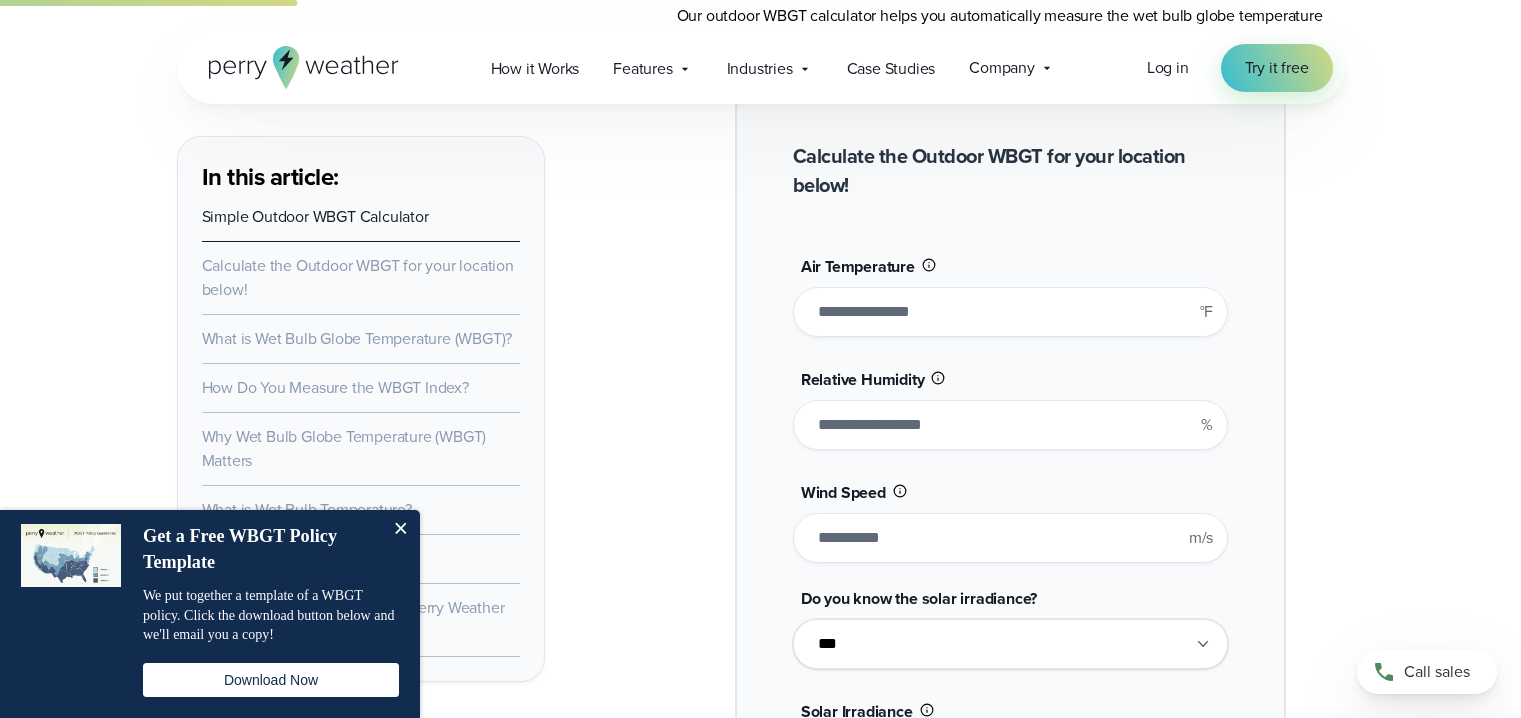 type on "**" 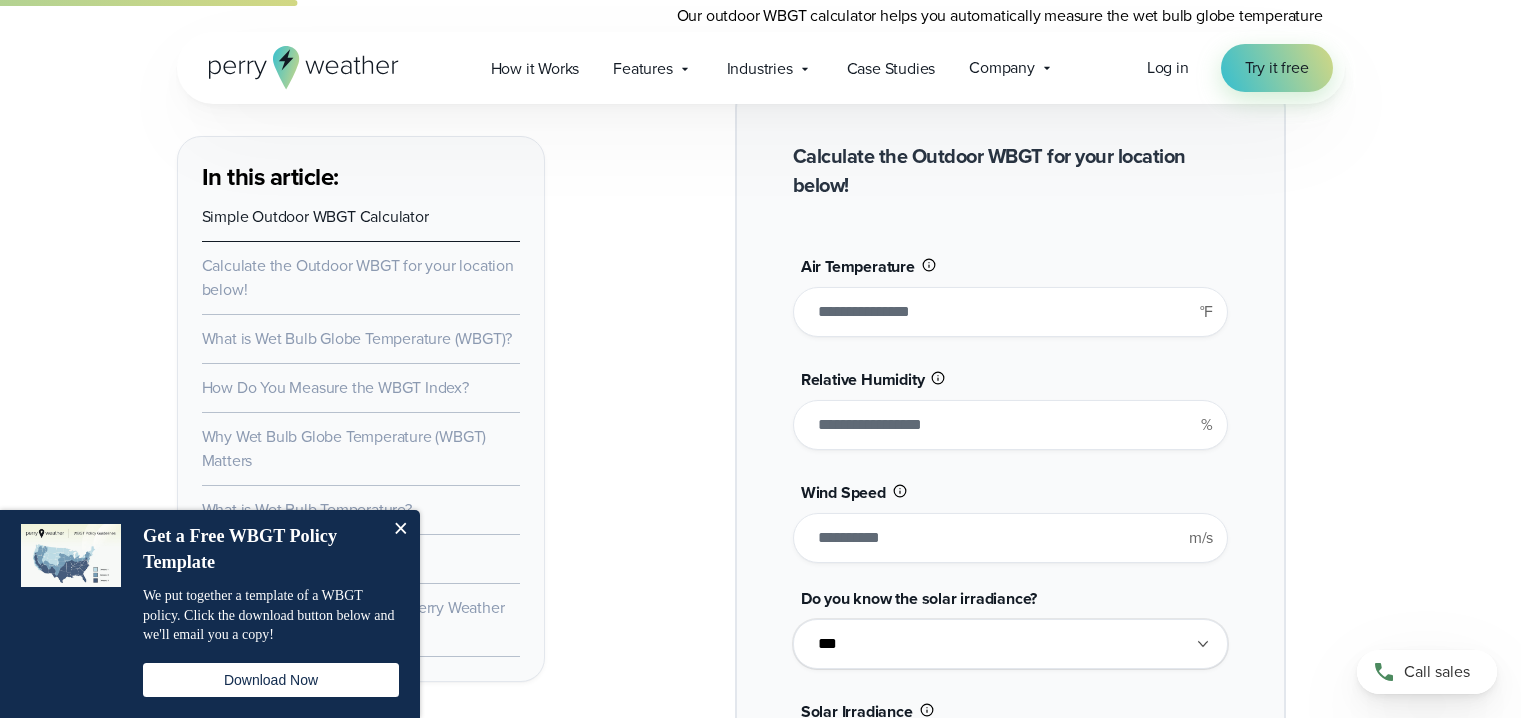 type on "*******" 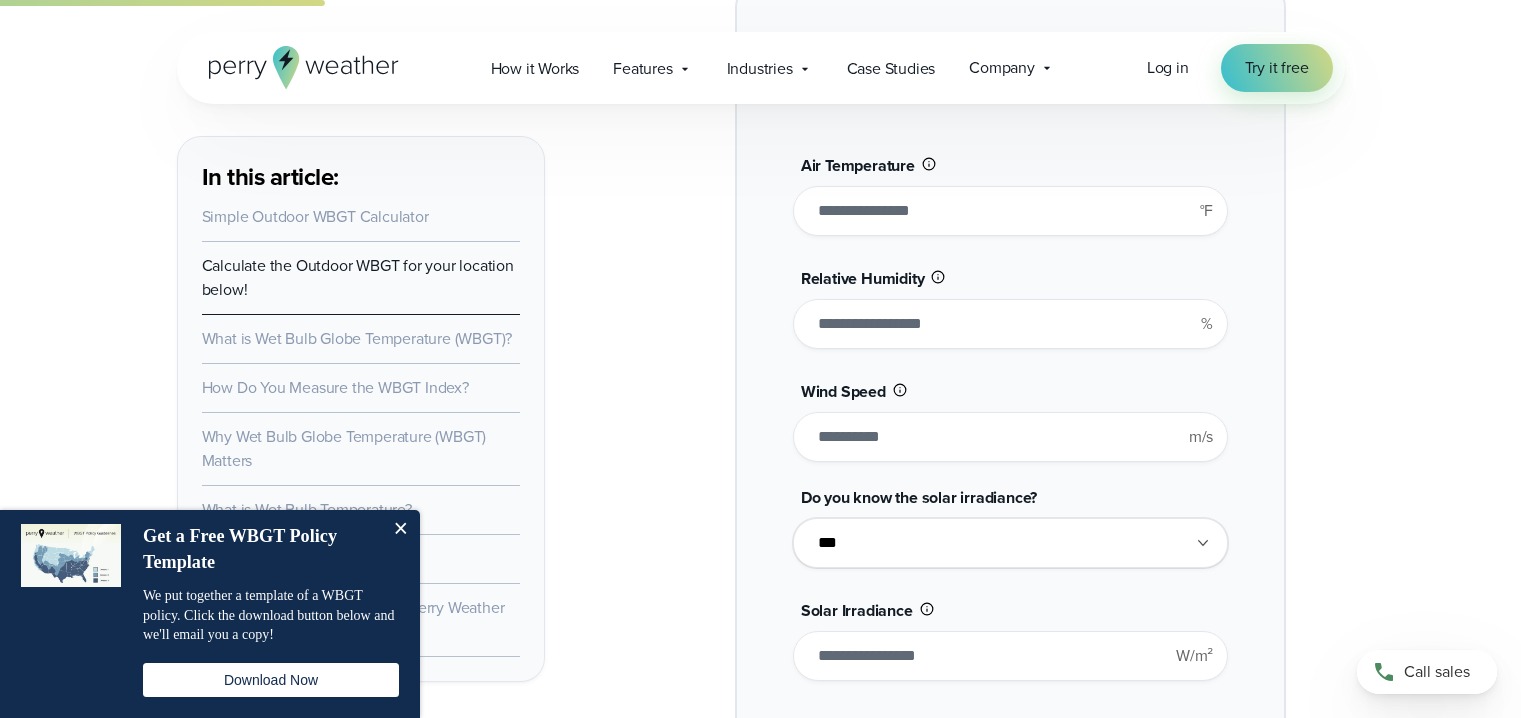 type on "**" 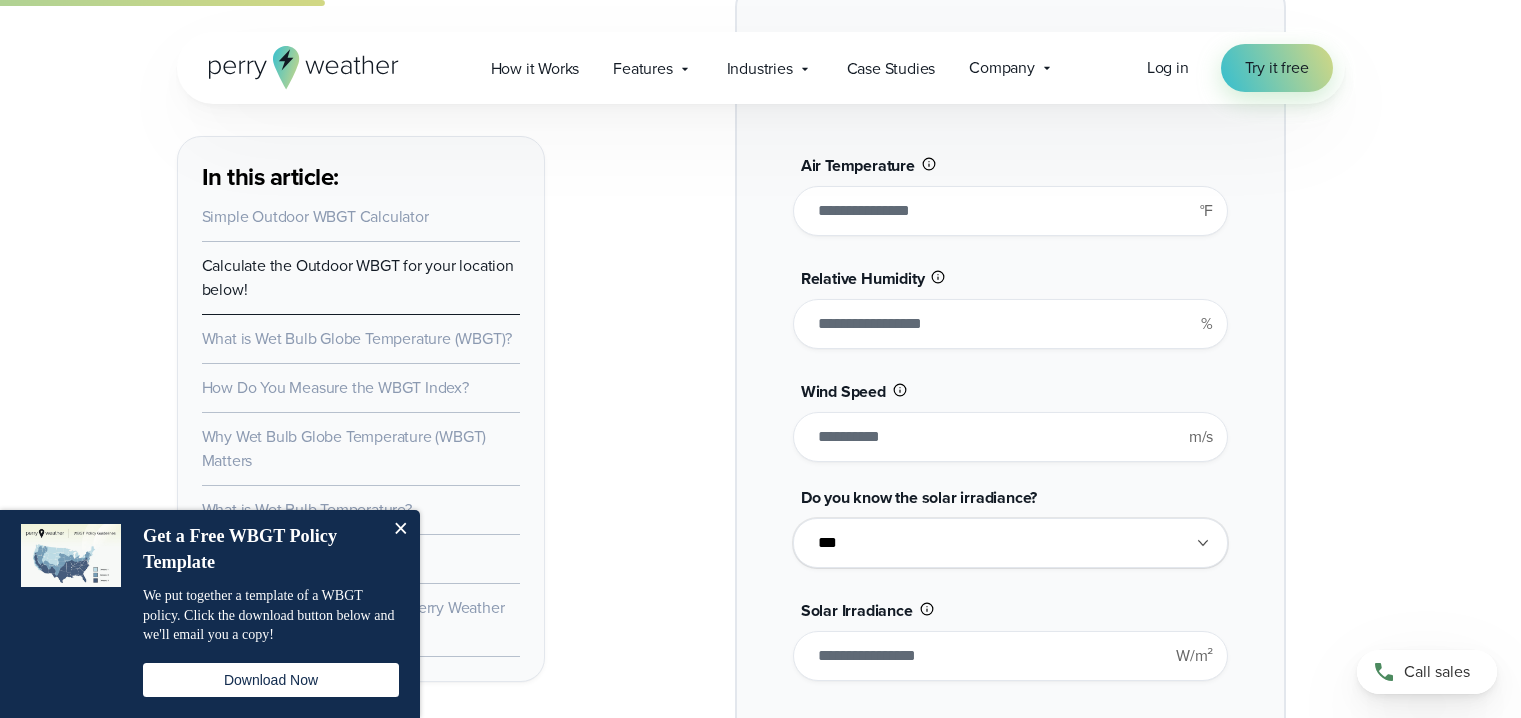 type on "*" 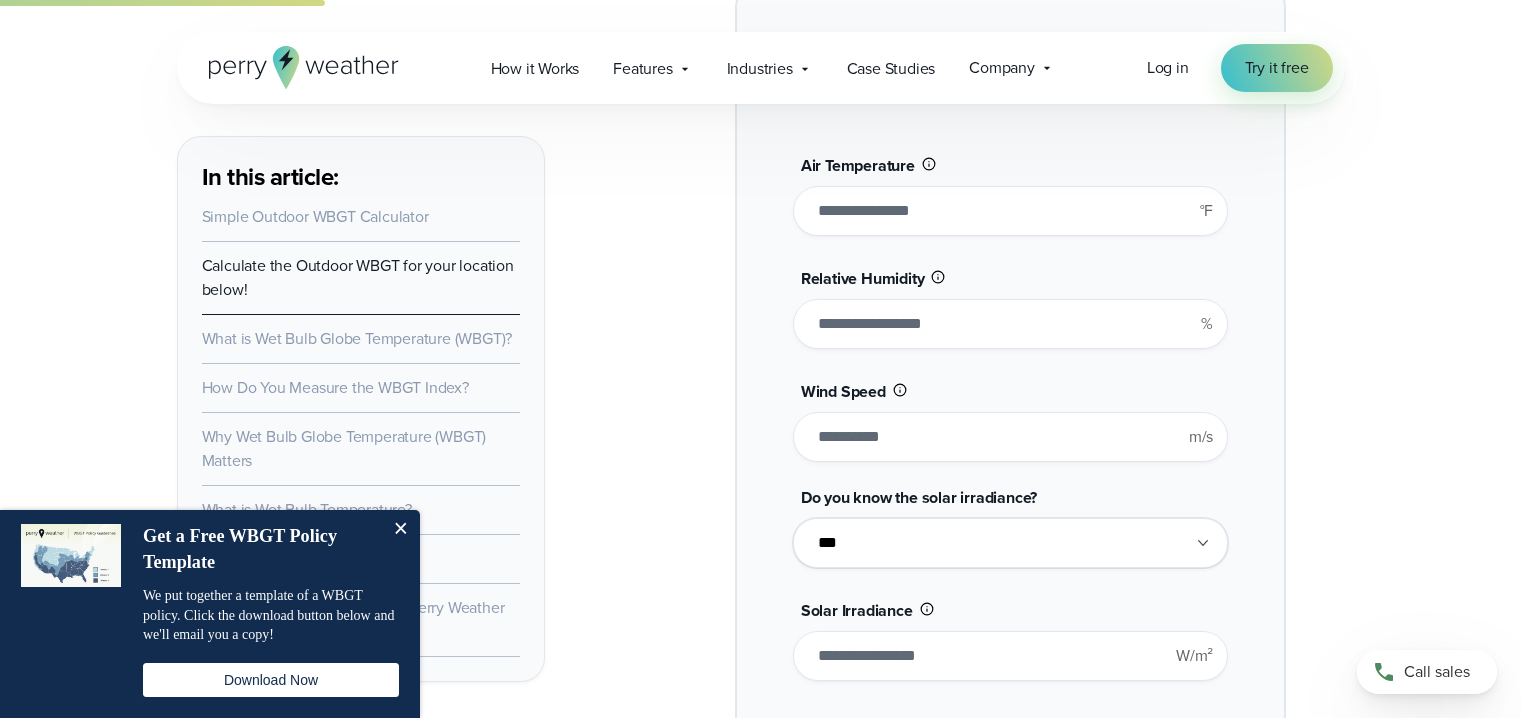 type 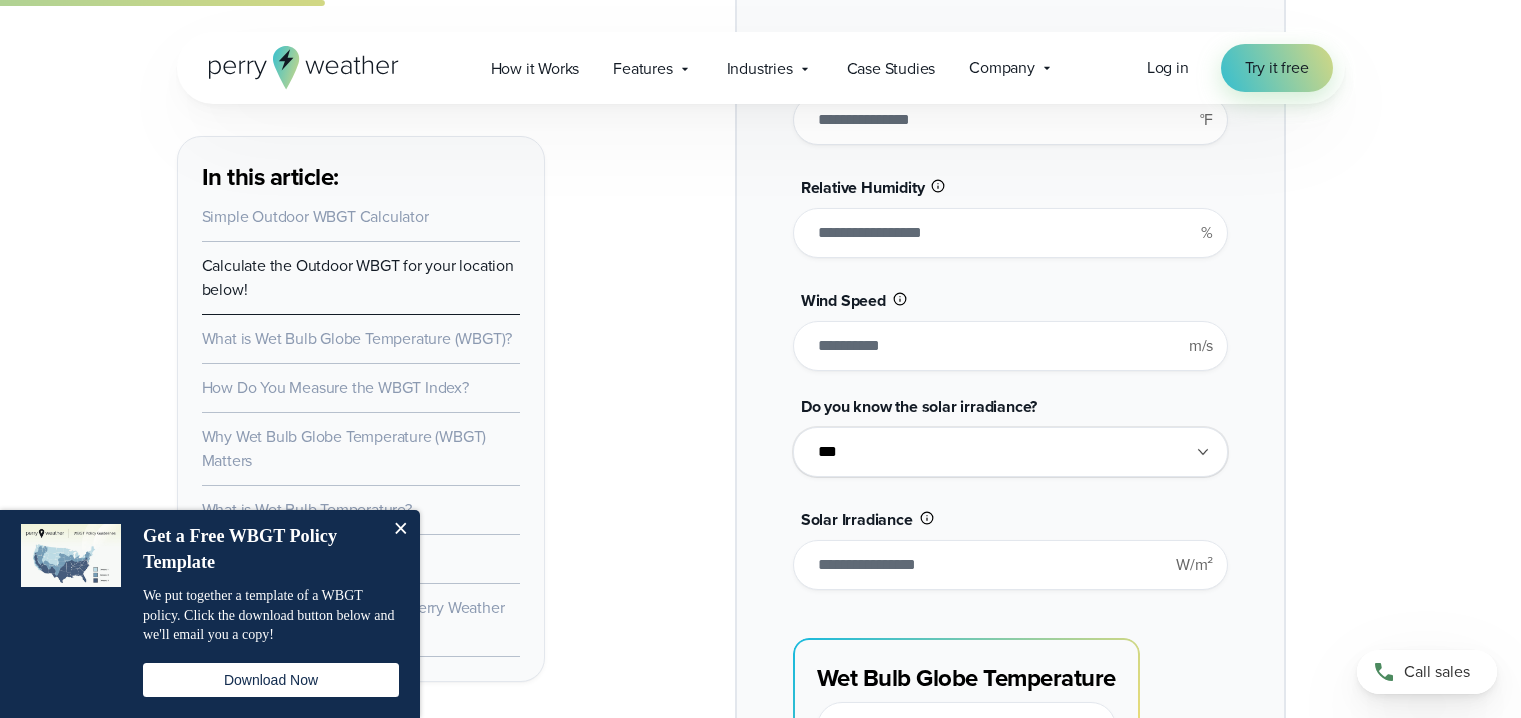 type on "*******" 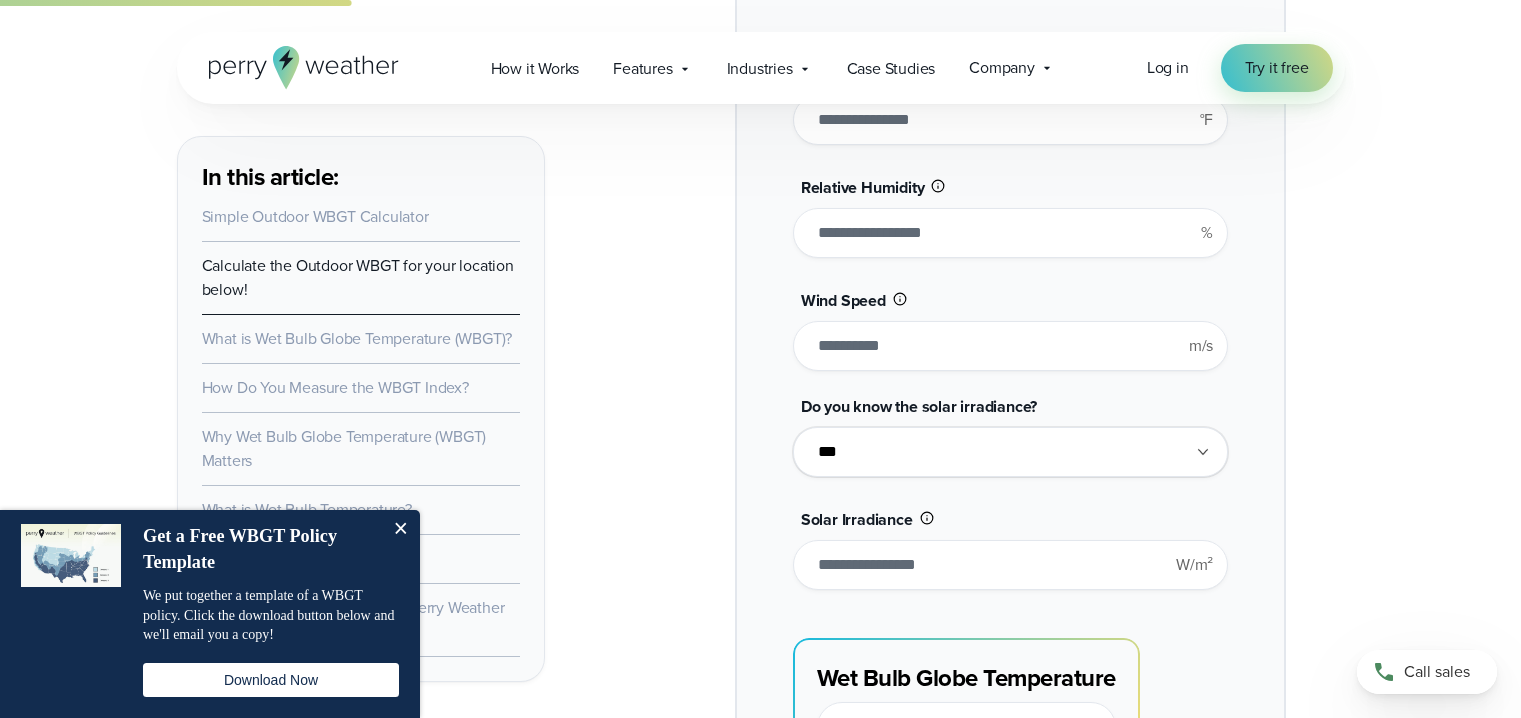 scroll, scrollTop: 1803, scrollLeft: 0, axis: vertical 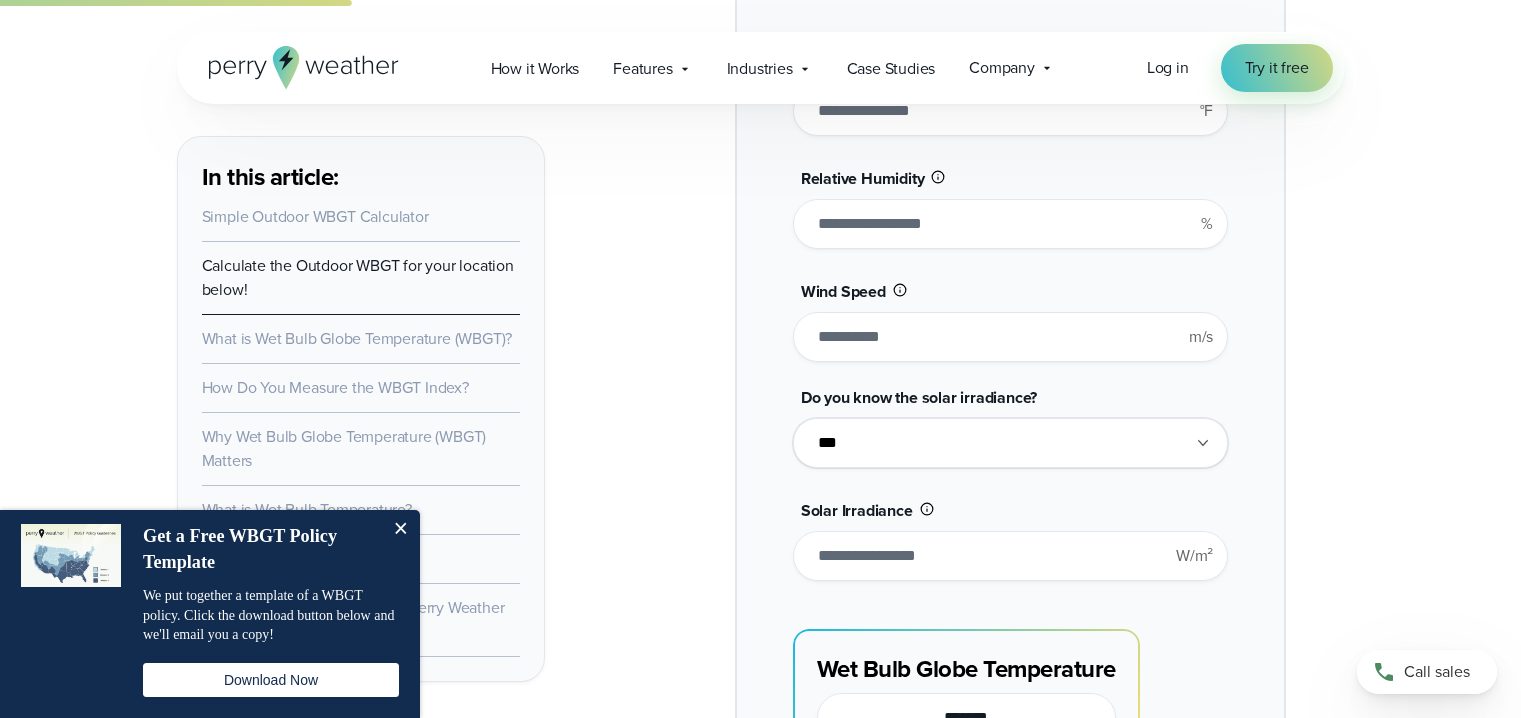 type on "*" 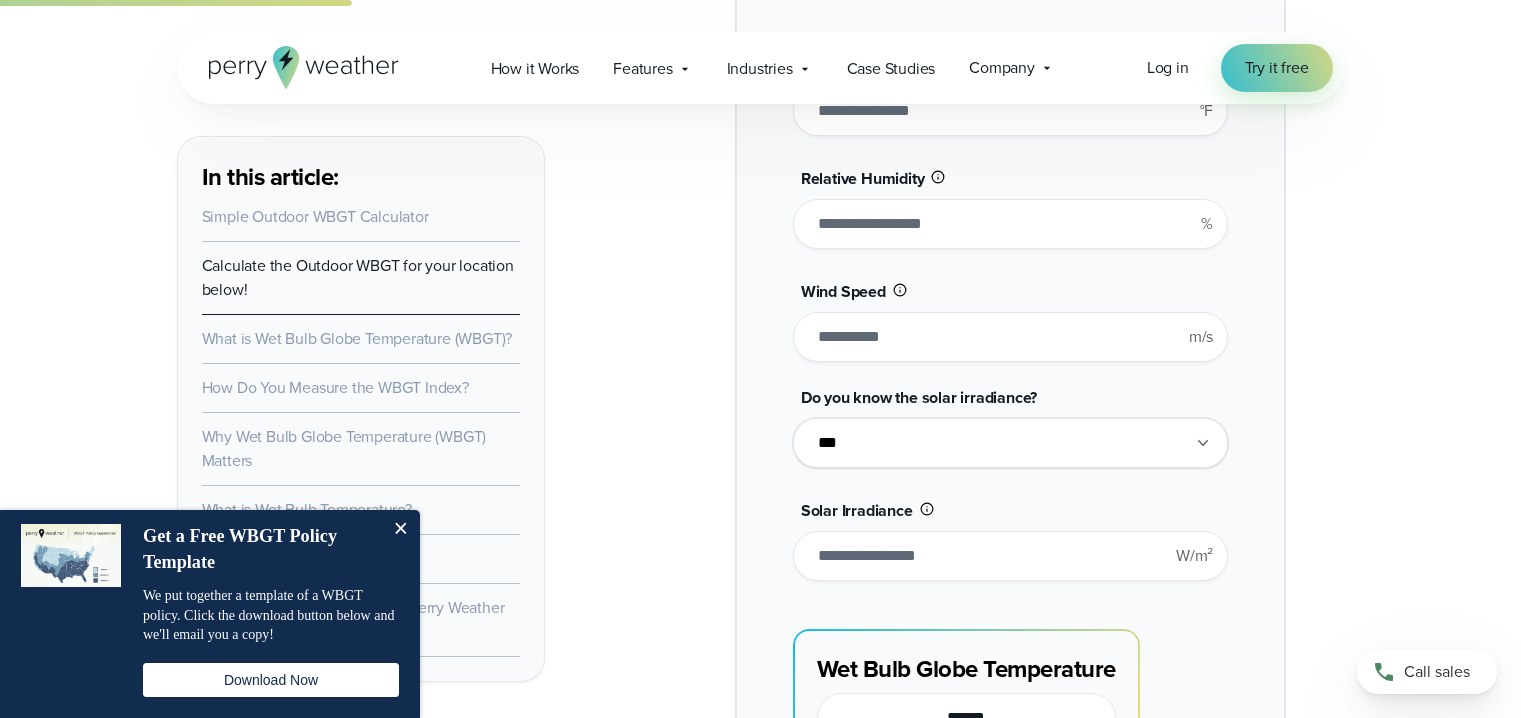 type on "***" 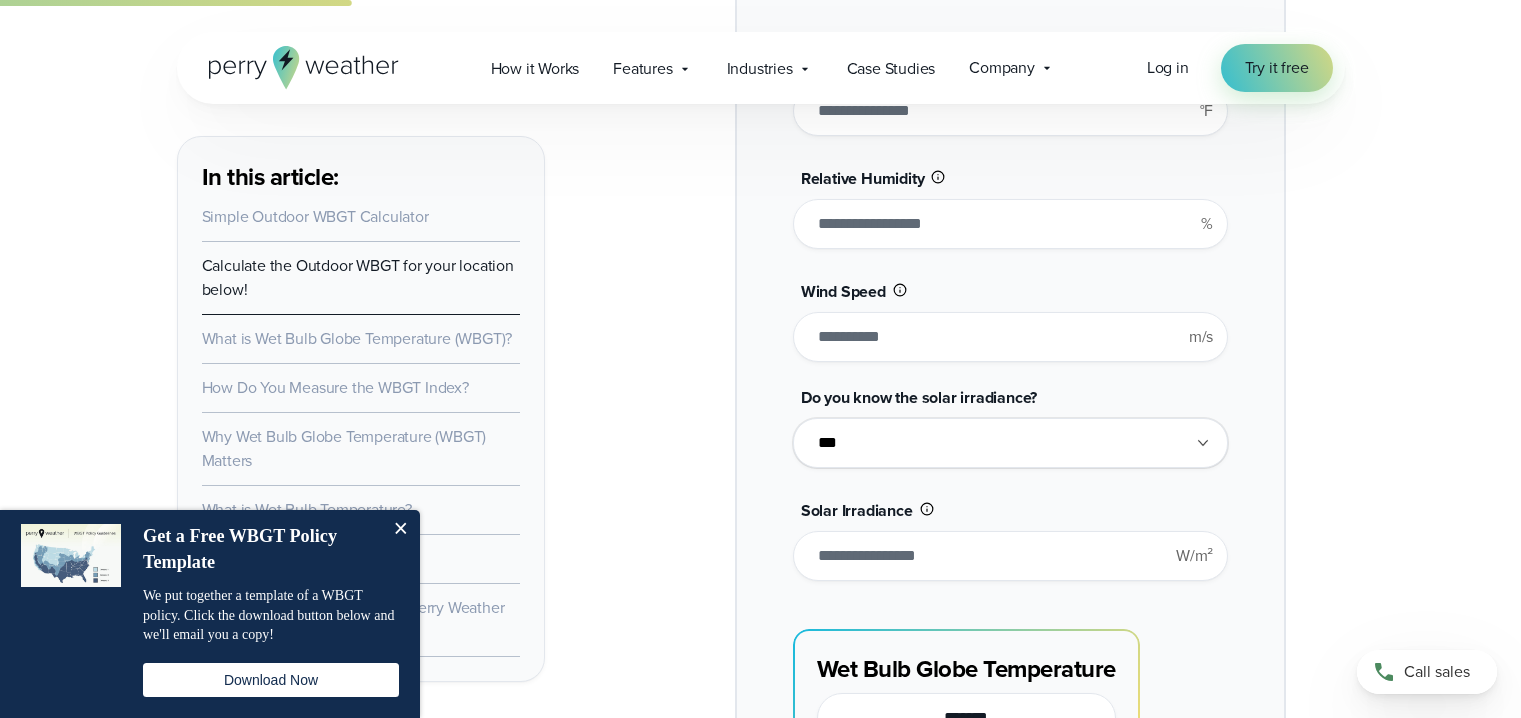 type on "*******" 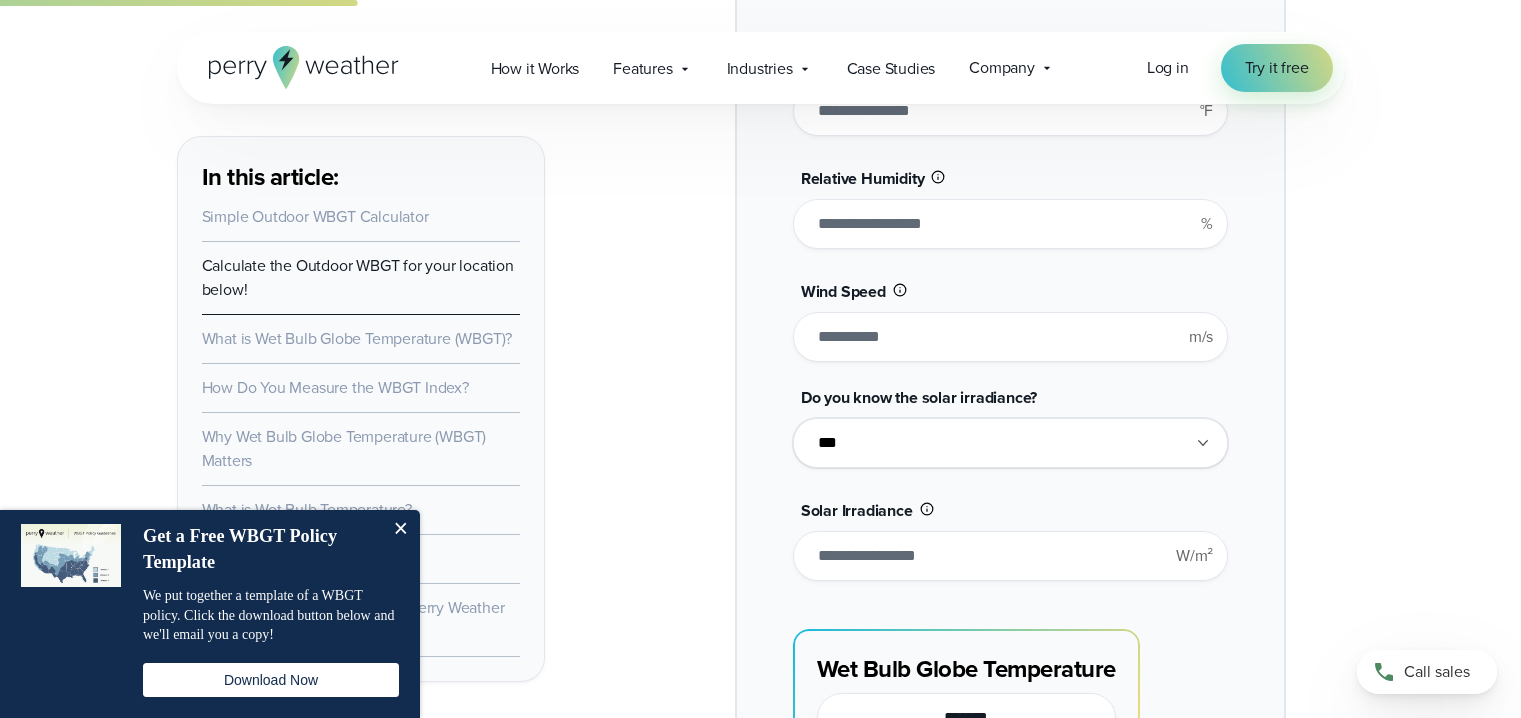 scroll, scrollTop: 2103, scrollLeft: 0, axis: vertical 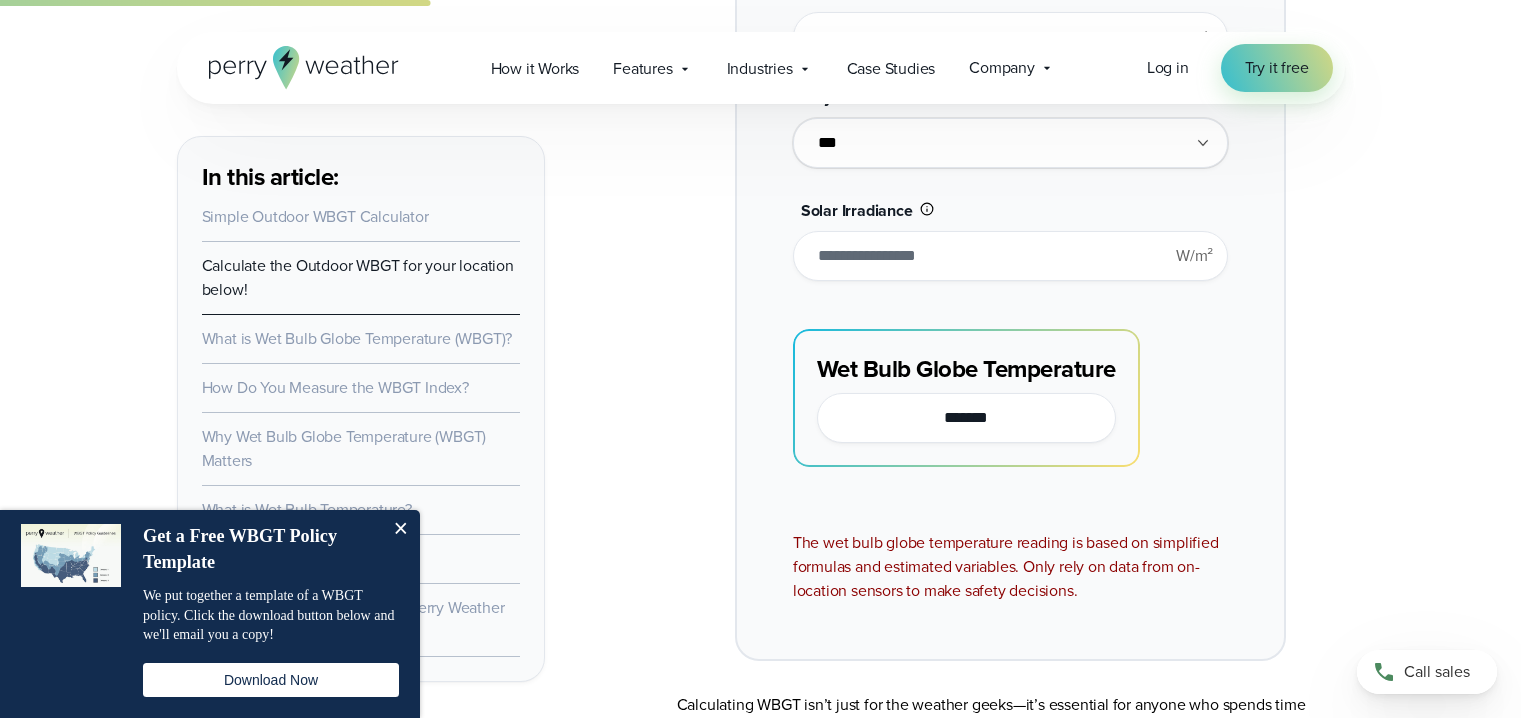 type on "*****" 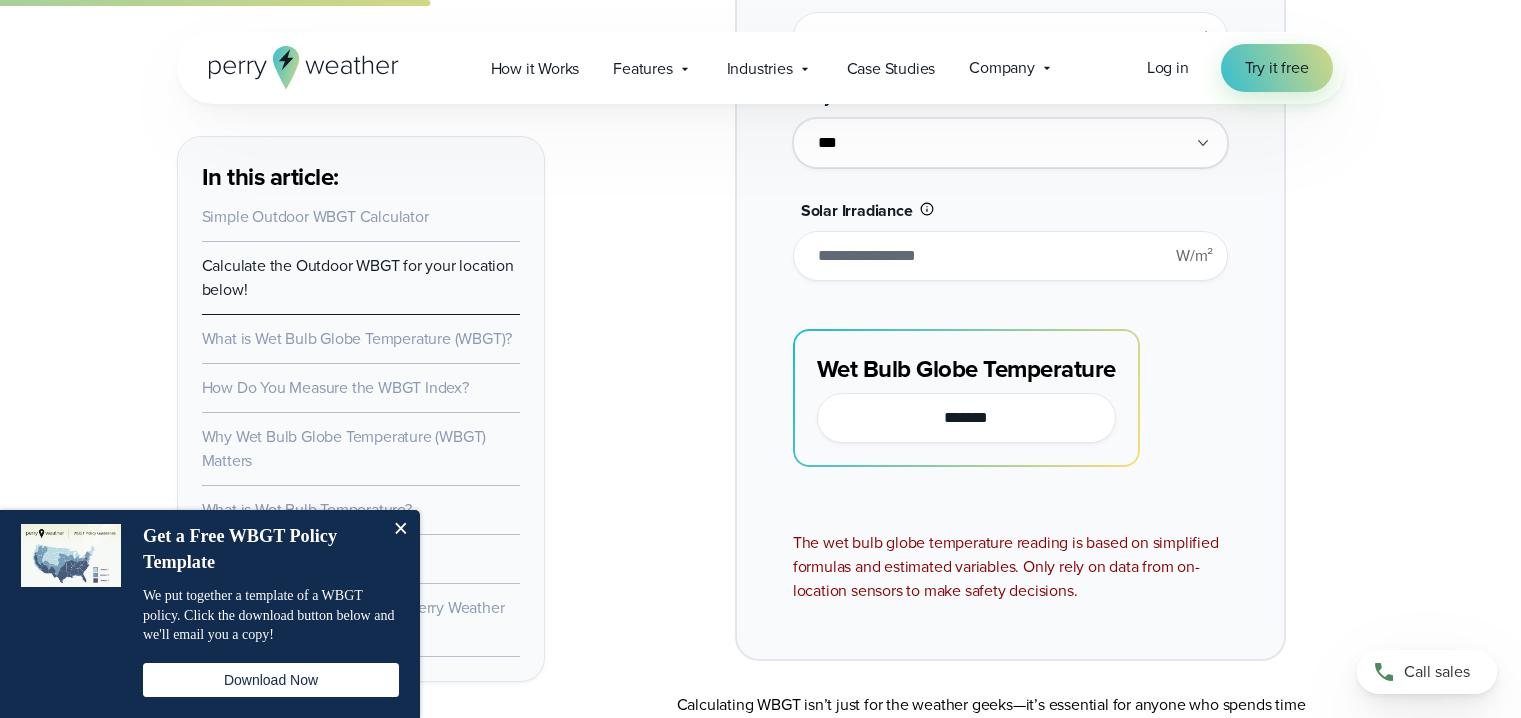 click on "Blog
Calculate Wet Bulb Globe Temperature | Outdoor WBGT Calculator
Published on June 20, 2025
|
|" at bounding box center (760, 4190) 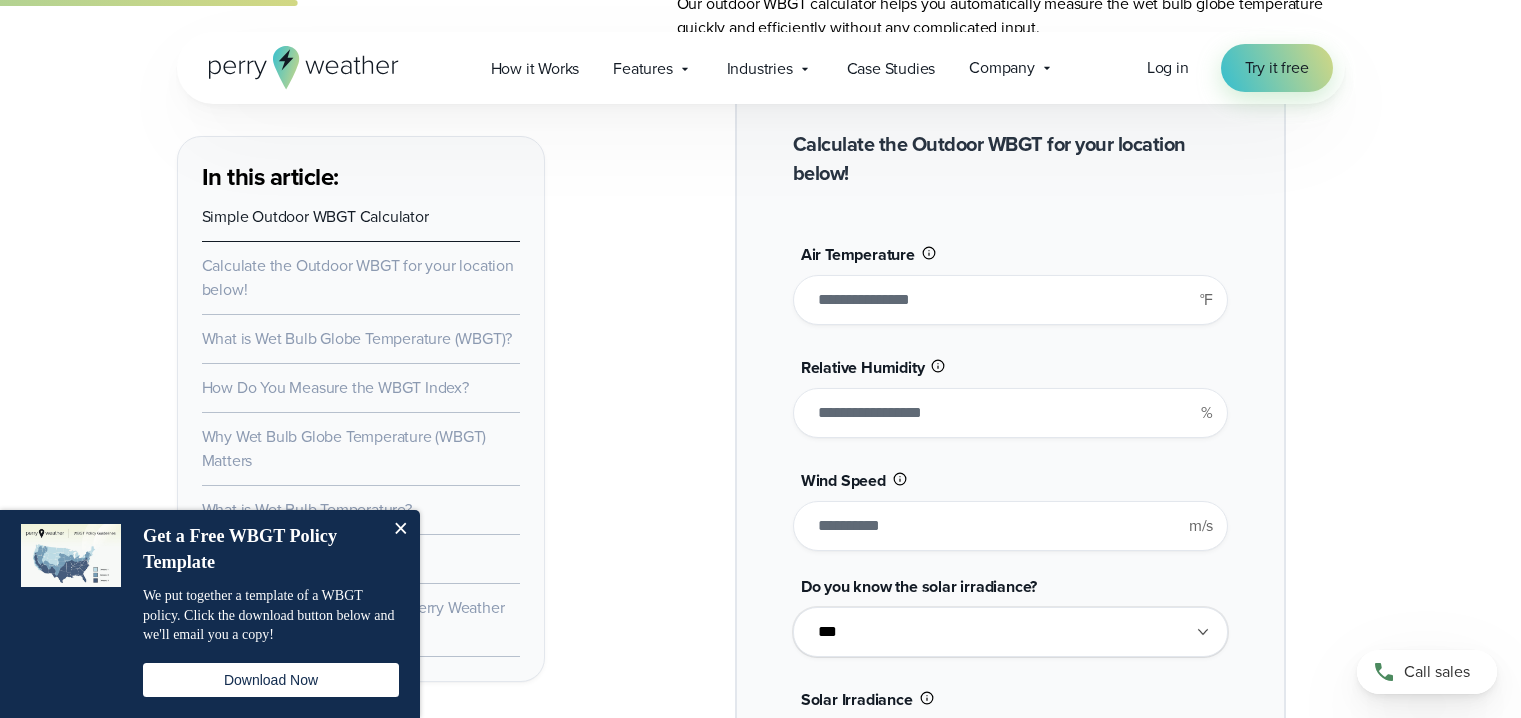 scroll, scrollTop: 1602, scrollLeft: 0, axis: vertical 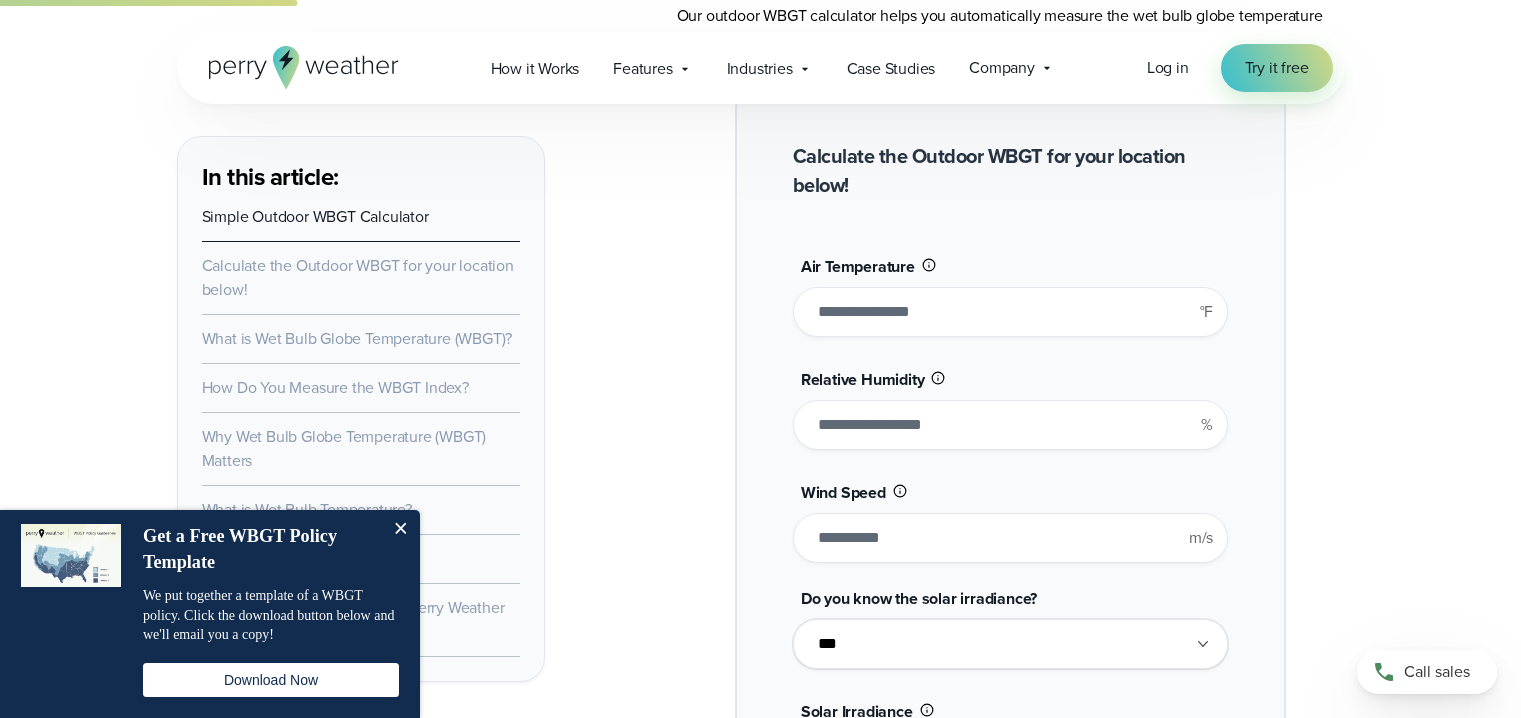 click on "**" at bounding box center [1010, 312] 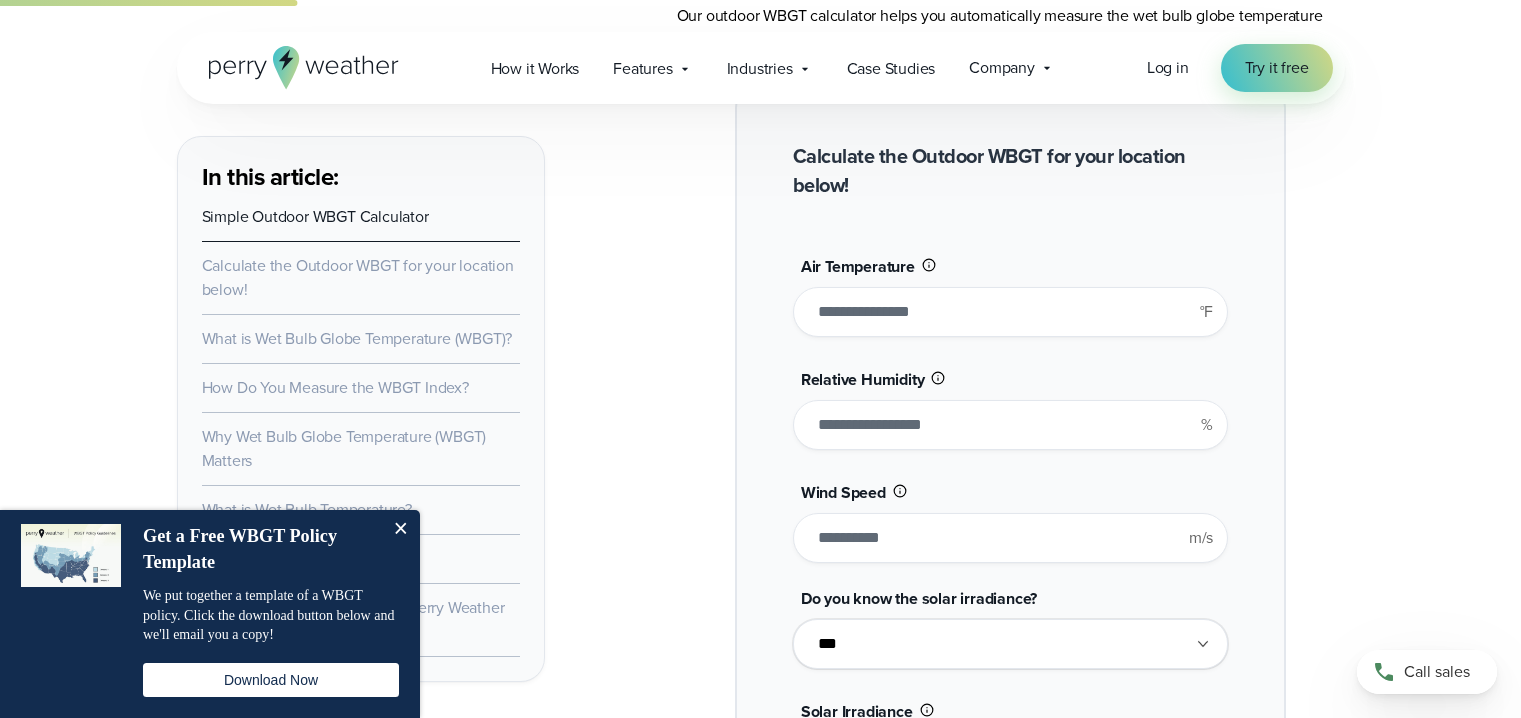 type on "**" 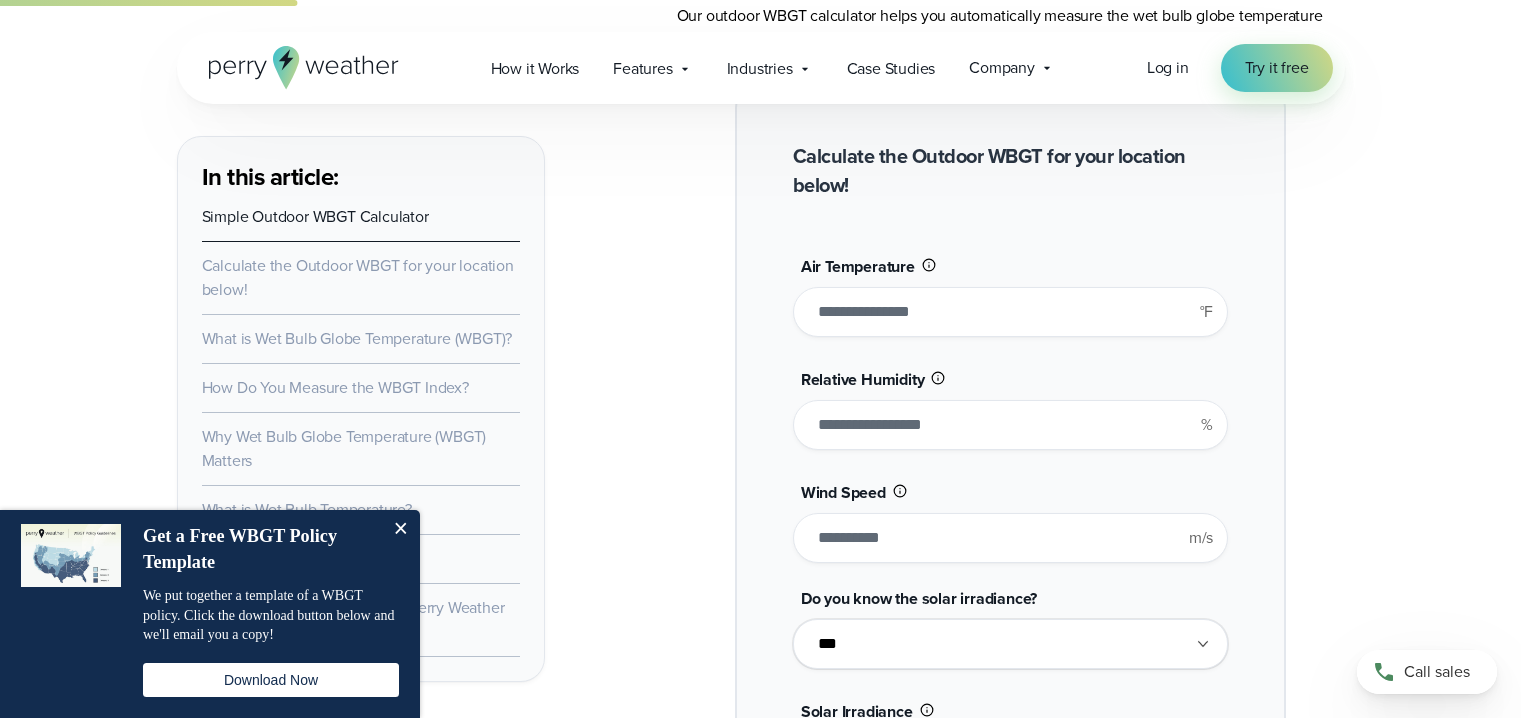 type on "*******" 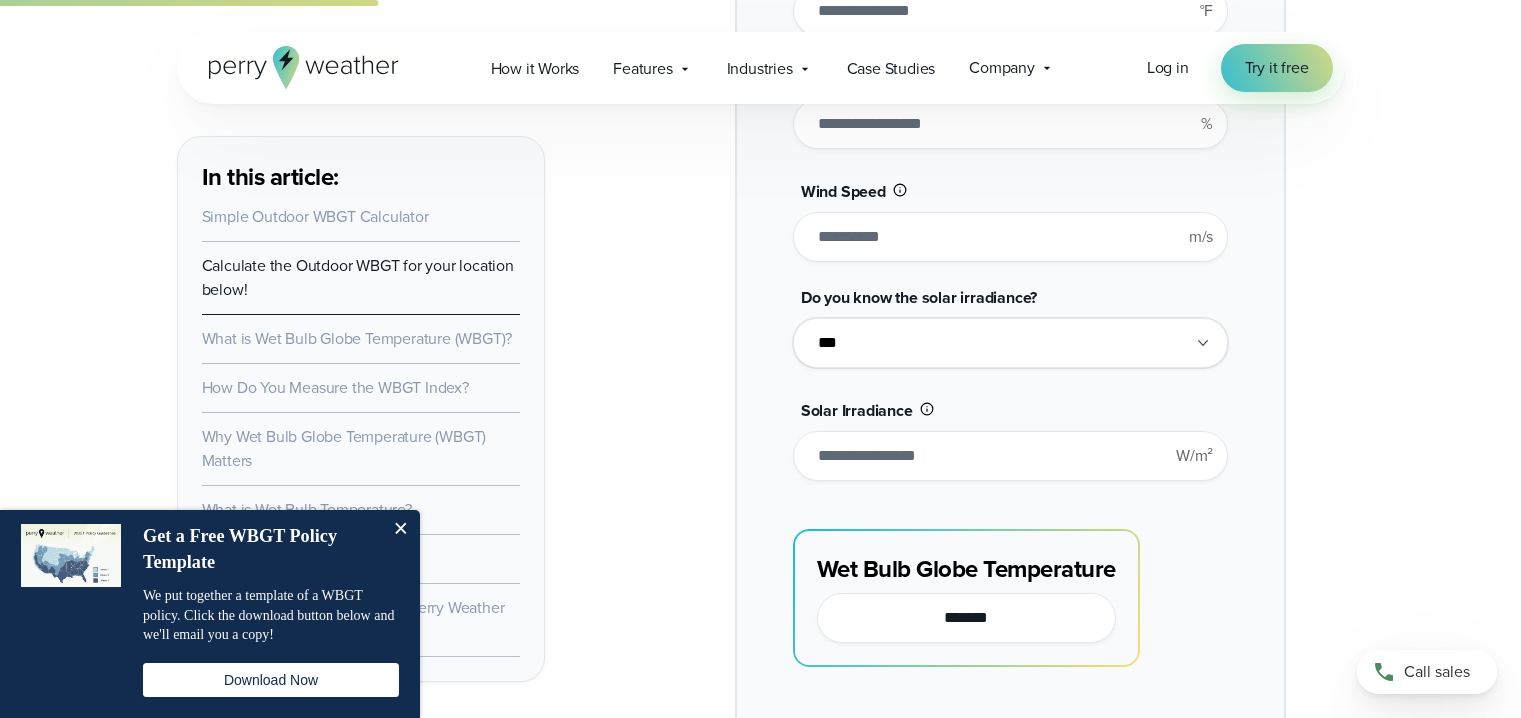 scroll, scrollTop: 1502, scrollLeft: 0, axis: vertical 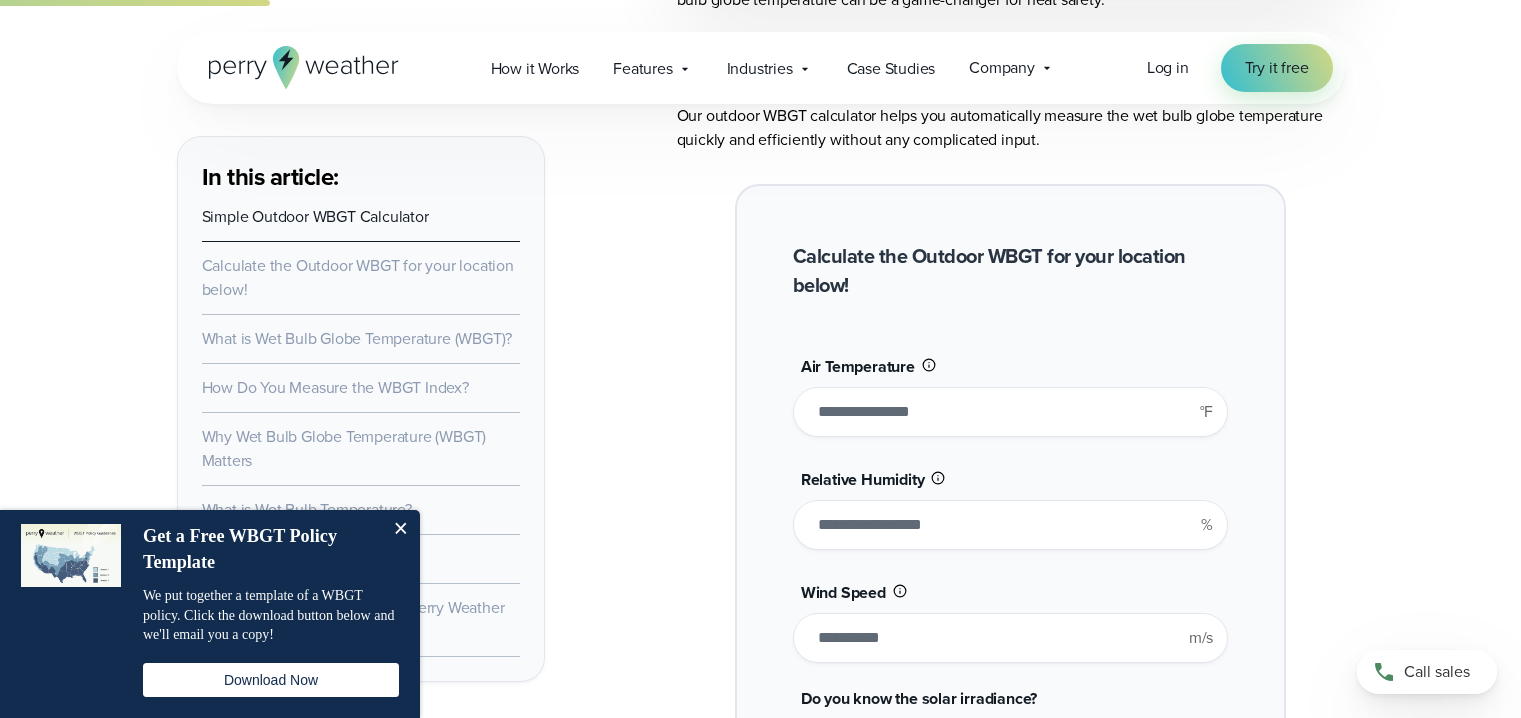 type on "**" 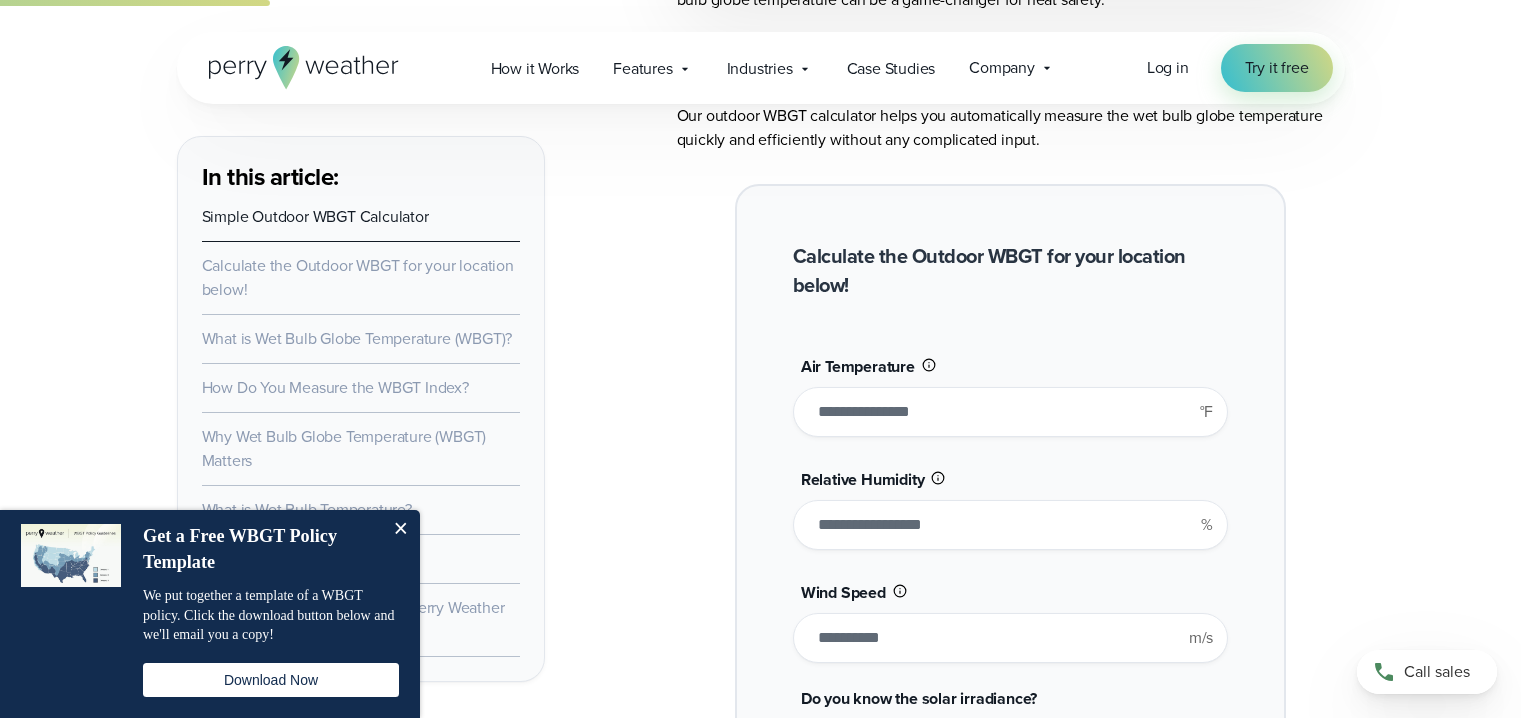 click at bounding box center [400, 530] 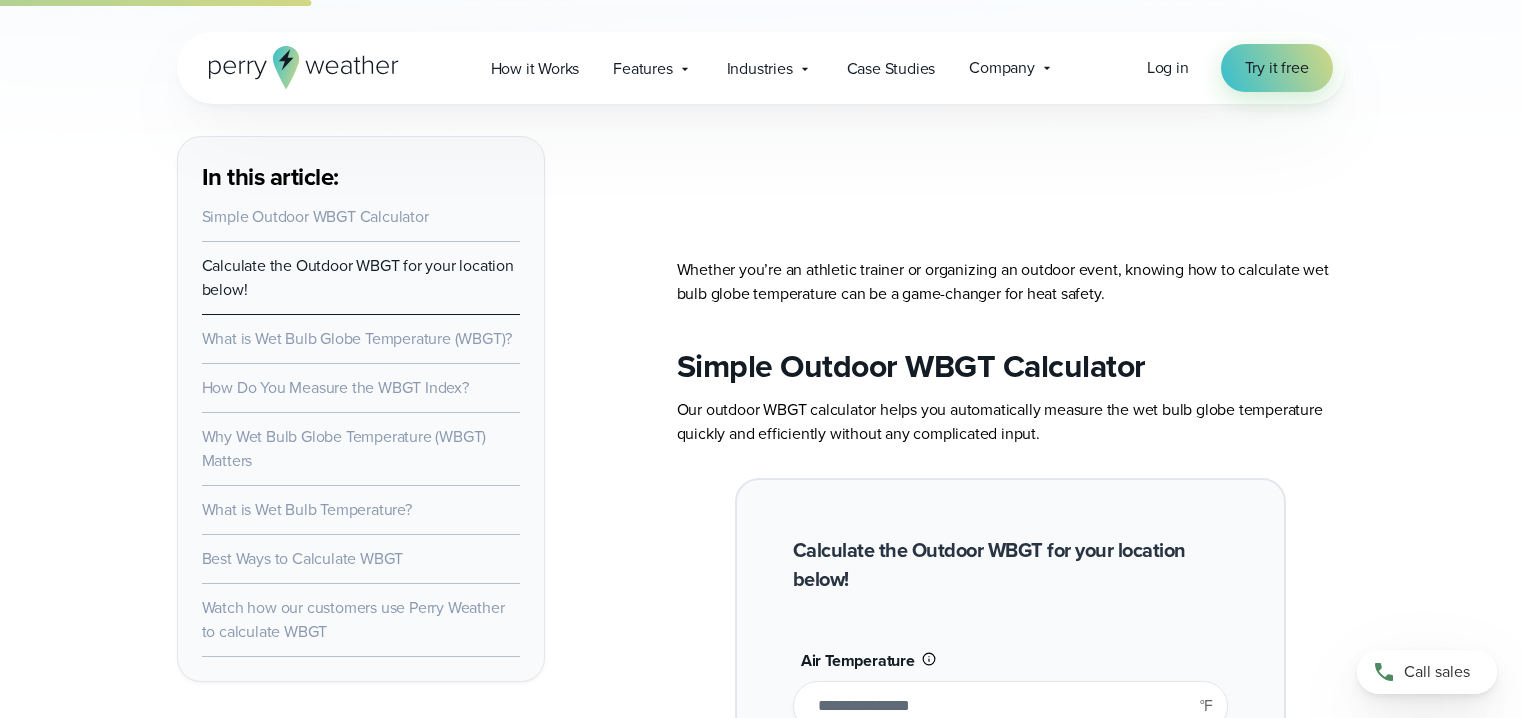 scroll, scrollTop: 1703, scrollLeft: 0, axis: vertical 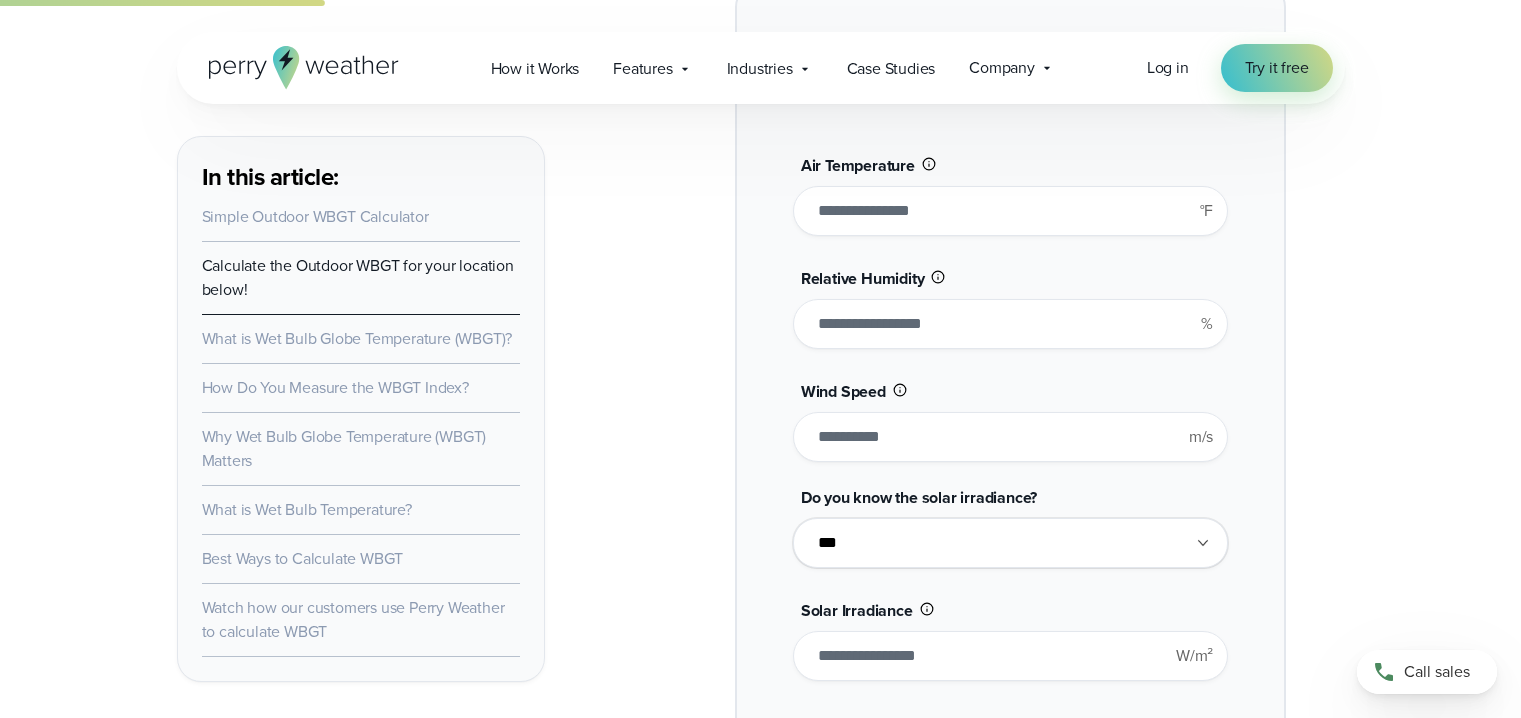 click on "**" at bounding box center (1010, 211) 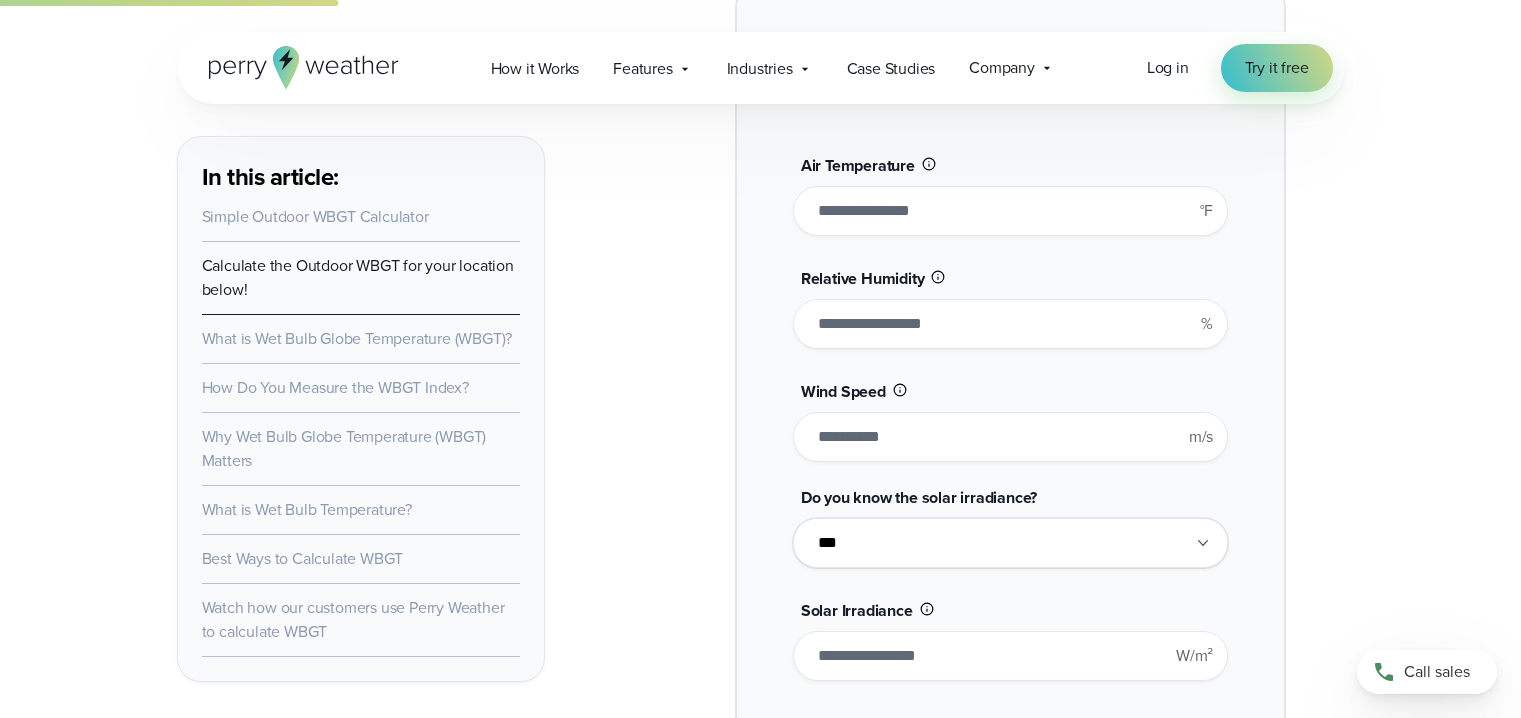 scroll, scrollTop: 1803, scrollLeft: 0, axis: vertical 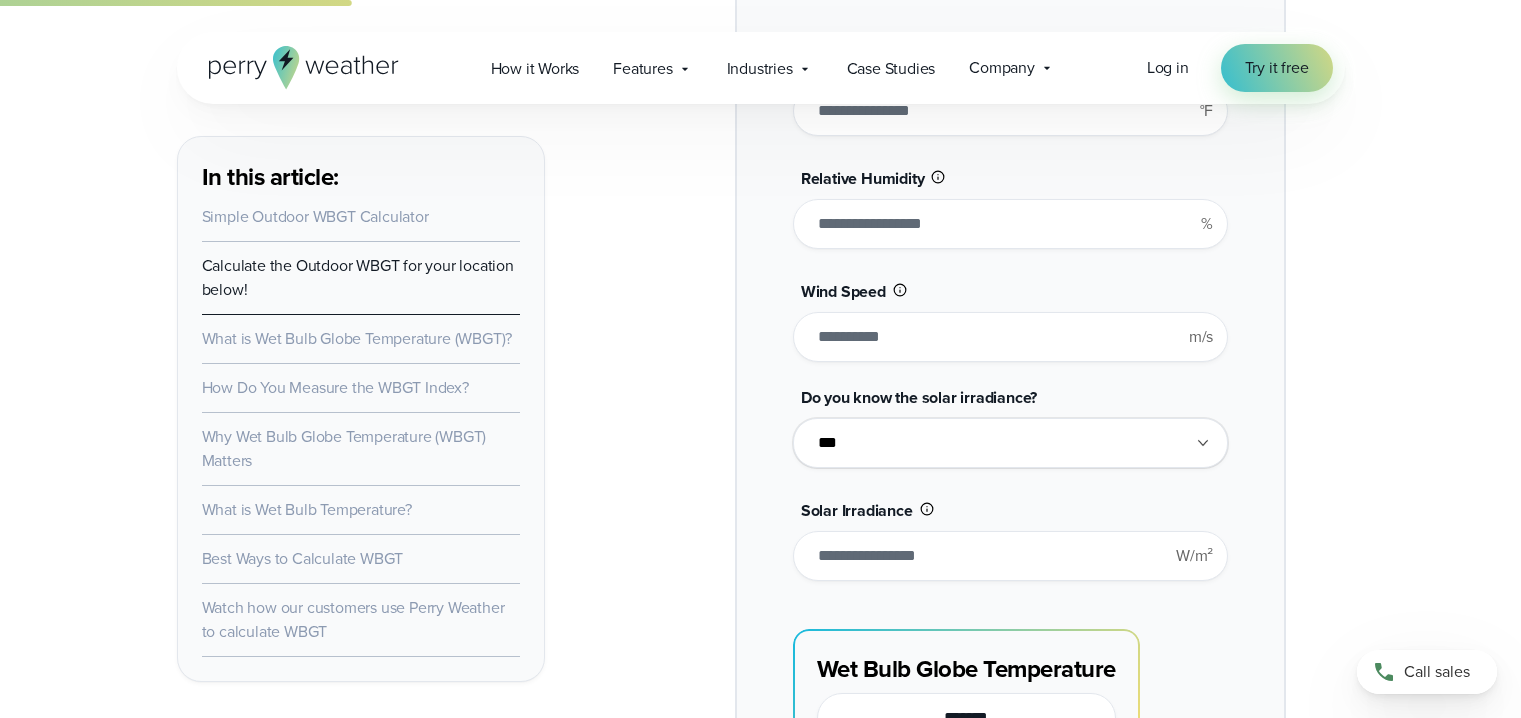 drag, startPoint x: 886, startPoint y: 219, endPoint x: 757, endPoint y: 203, distance: 129.98846 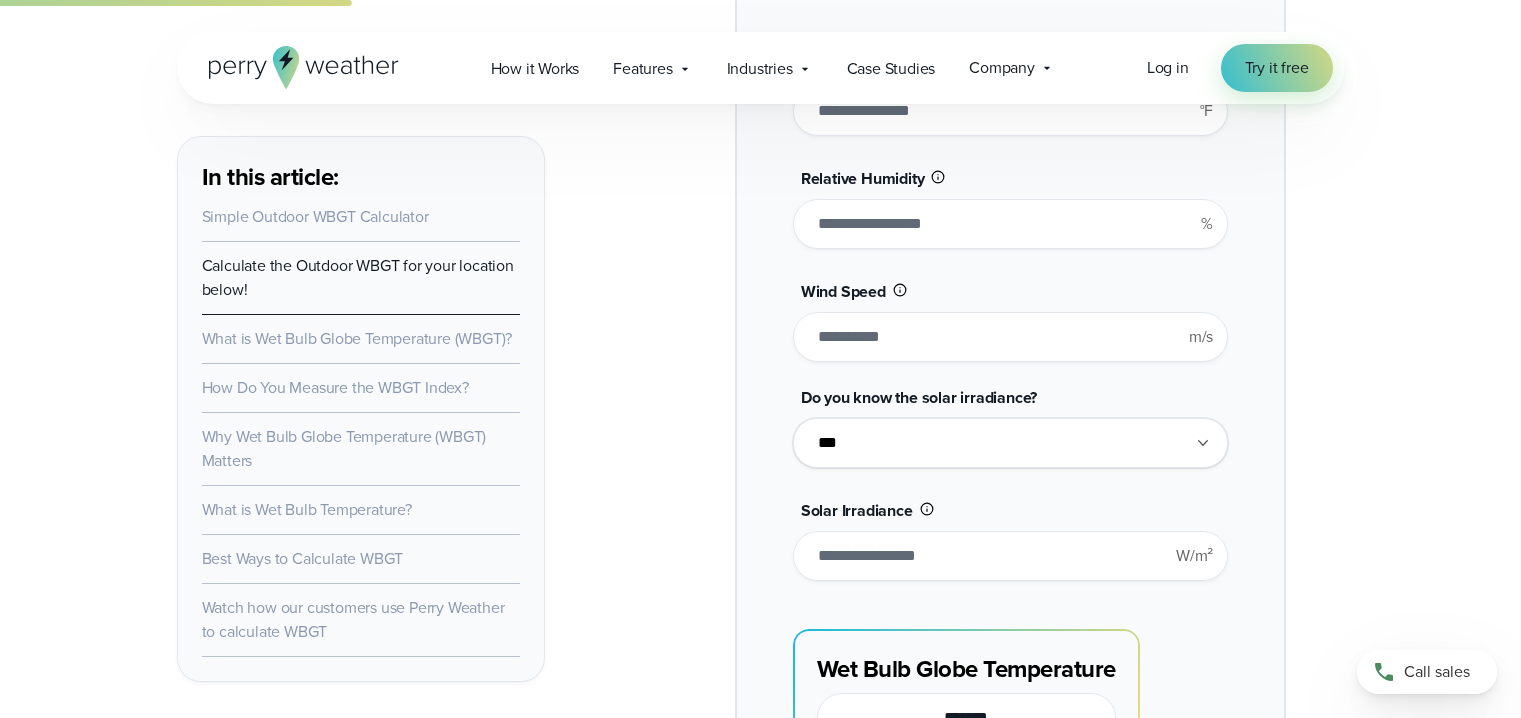 type on "**" 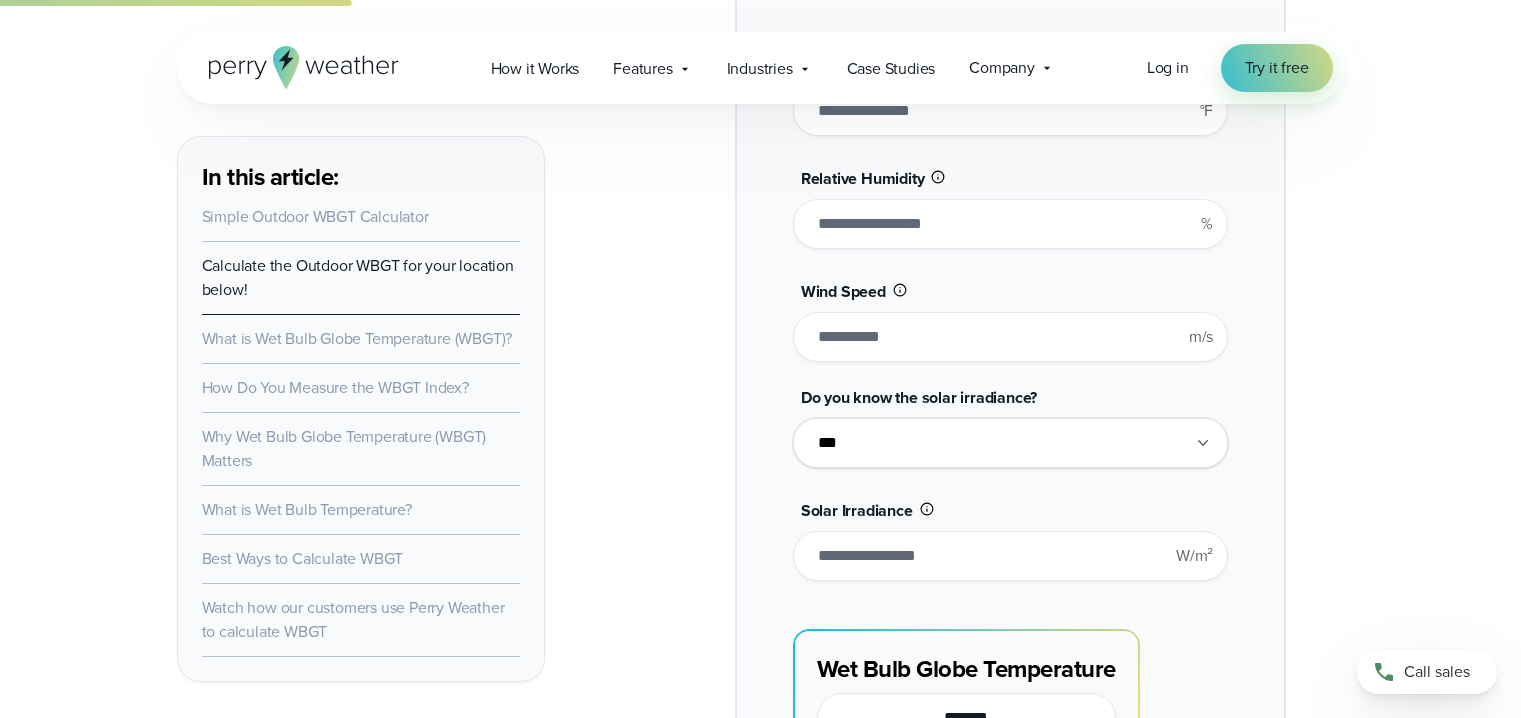 type on "*******" 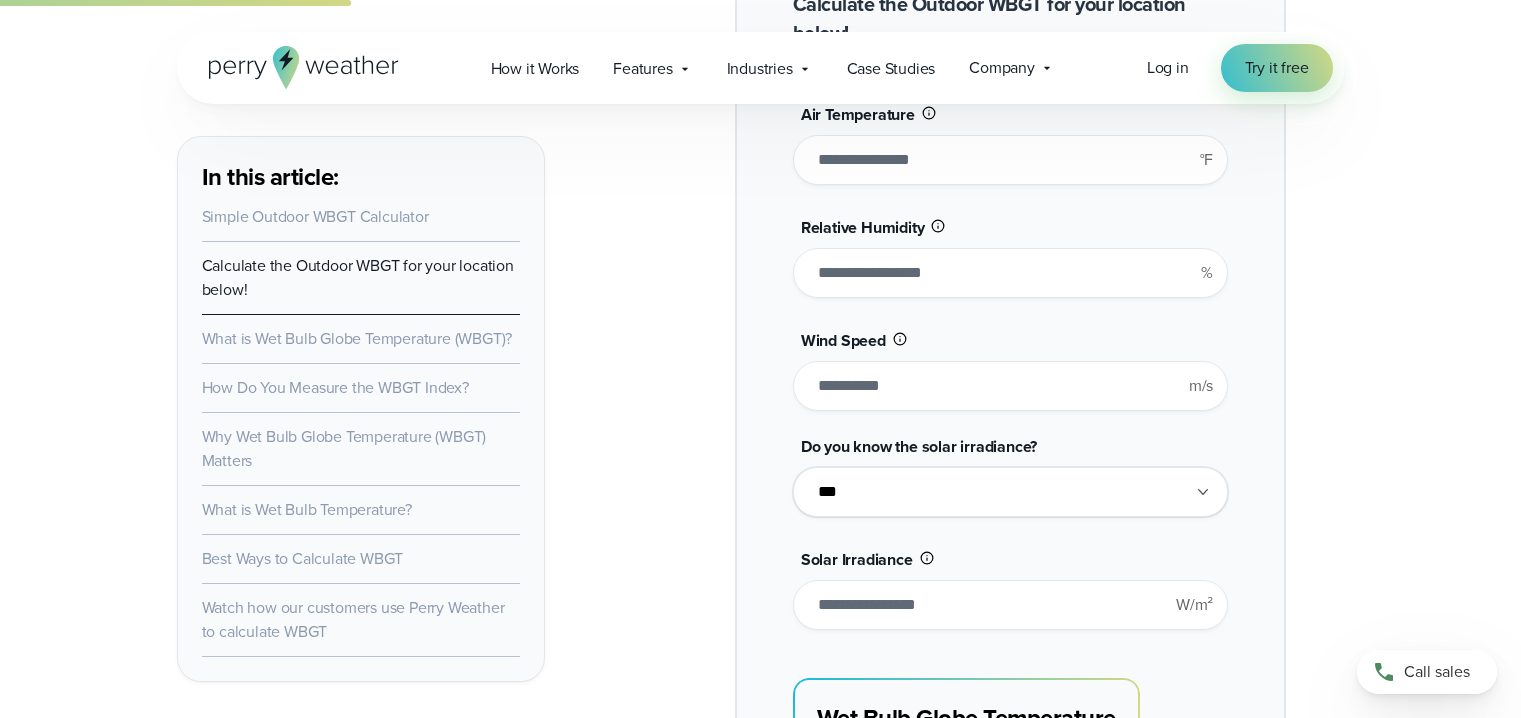 scroll, scrollTop: 1803, scrollLeft: 0, axis: vertical 